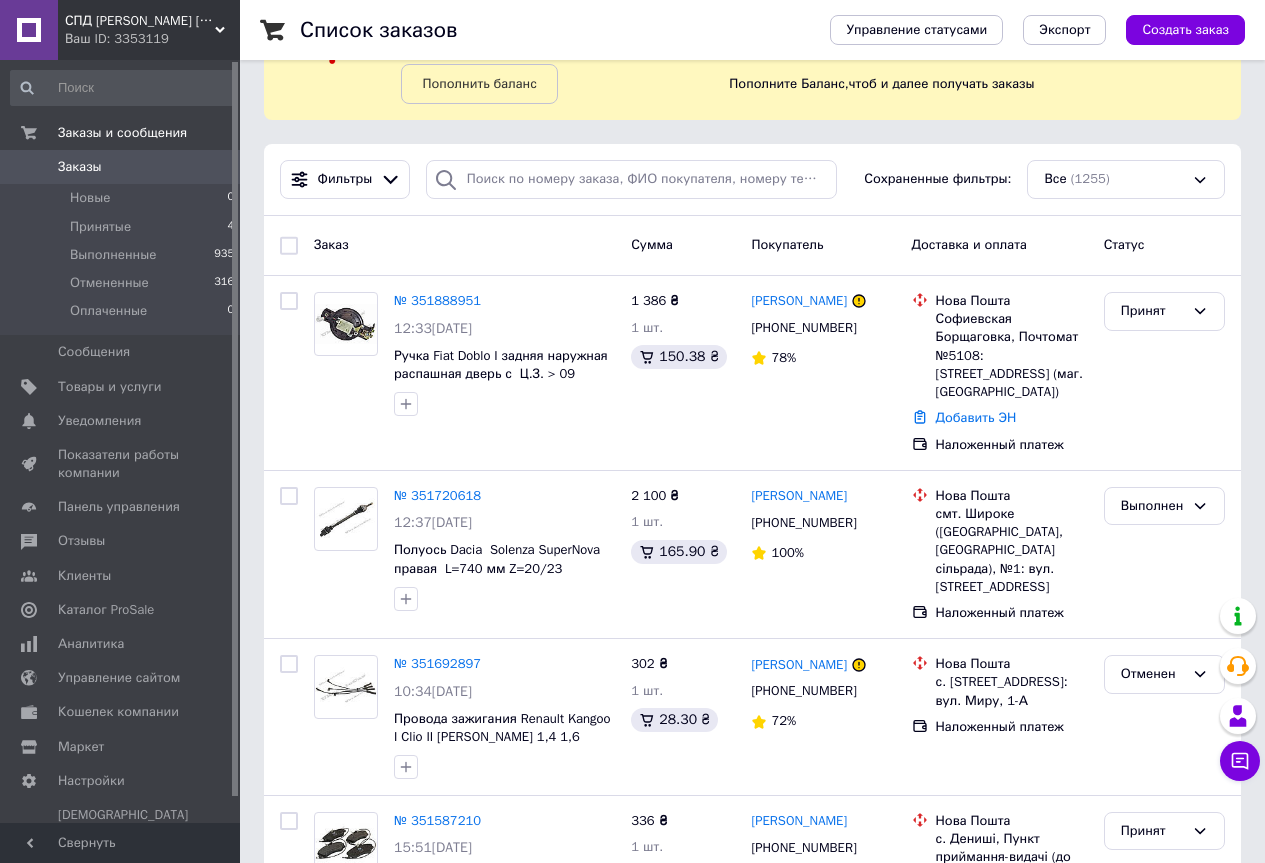 scroll, scrollTop: 0, scrollLeft: 0, axis: both 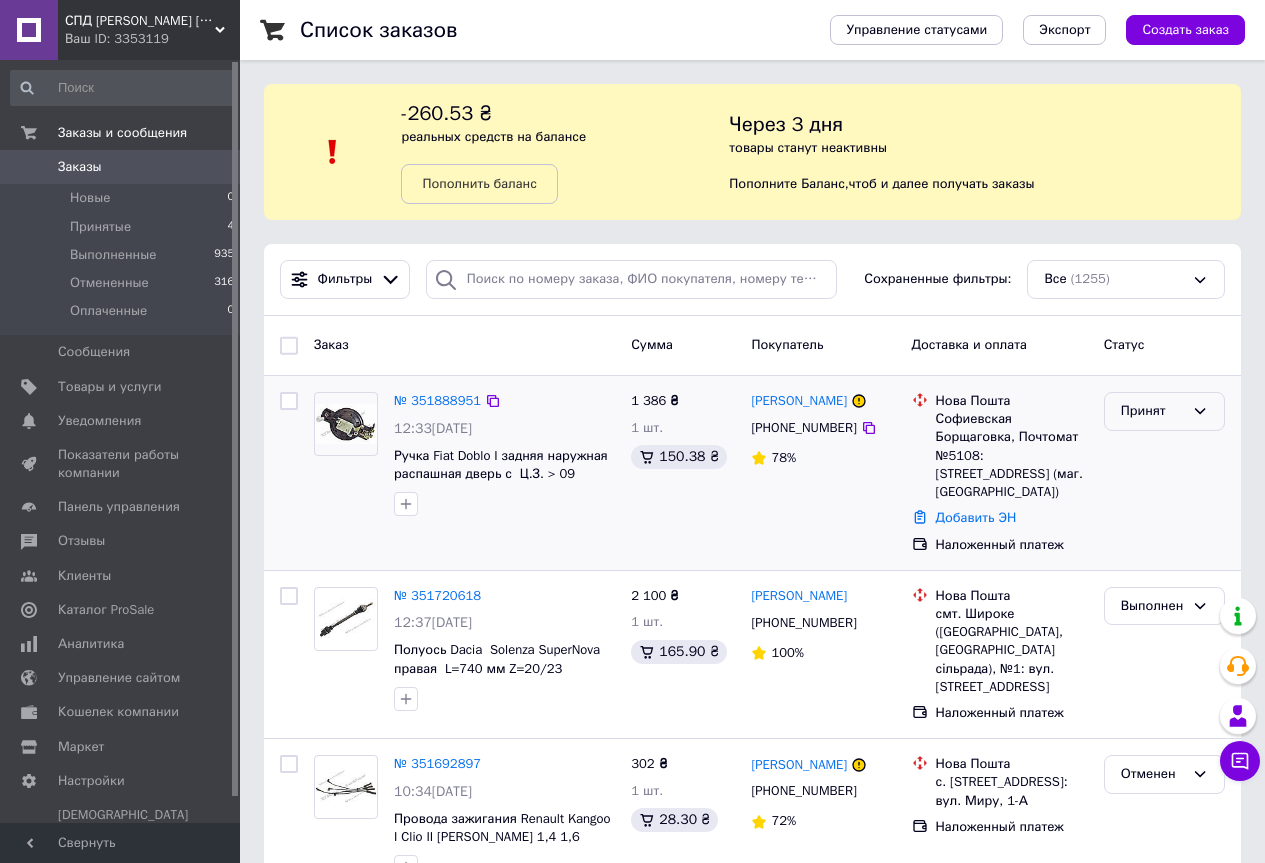 click 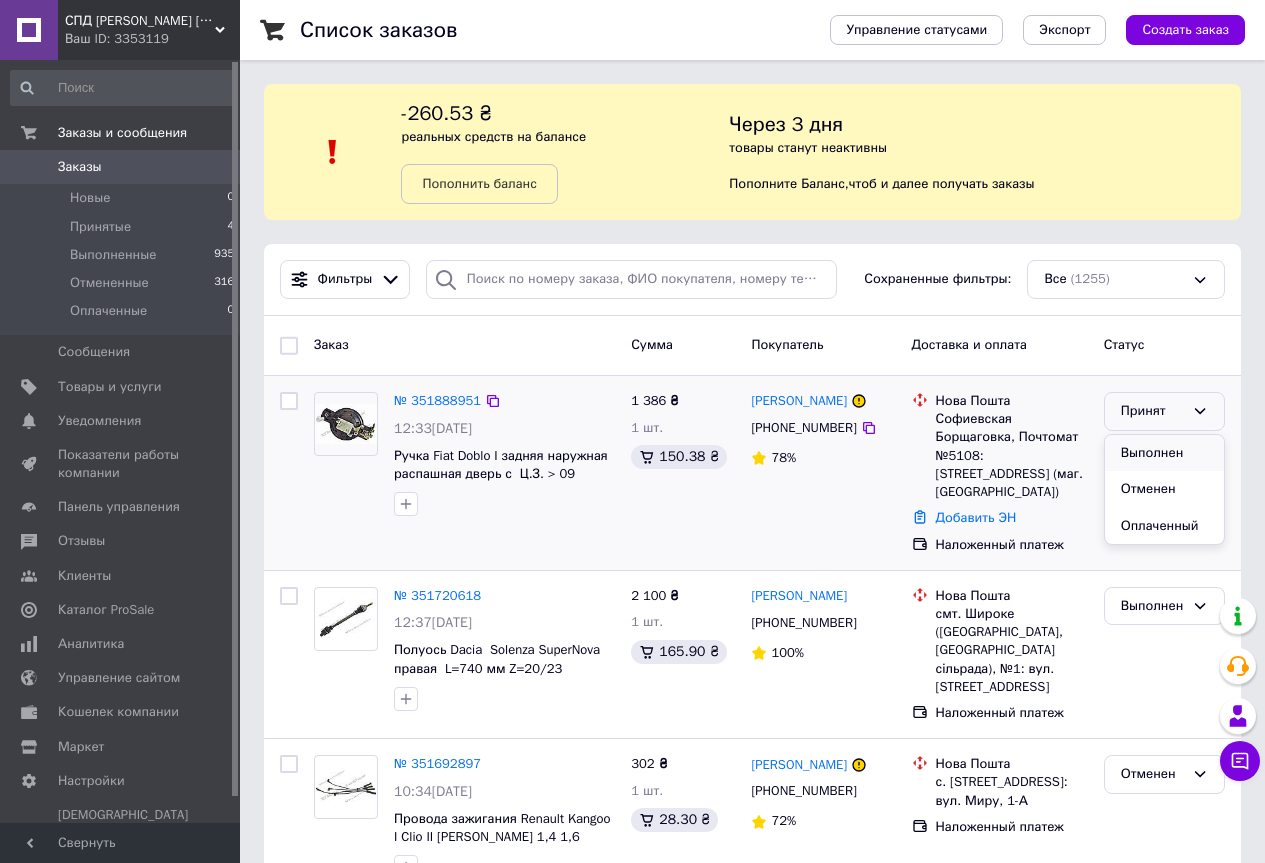 click on "Выполнен" at bounding box center (1164, 453) 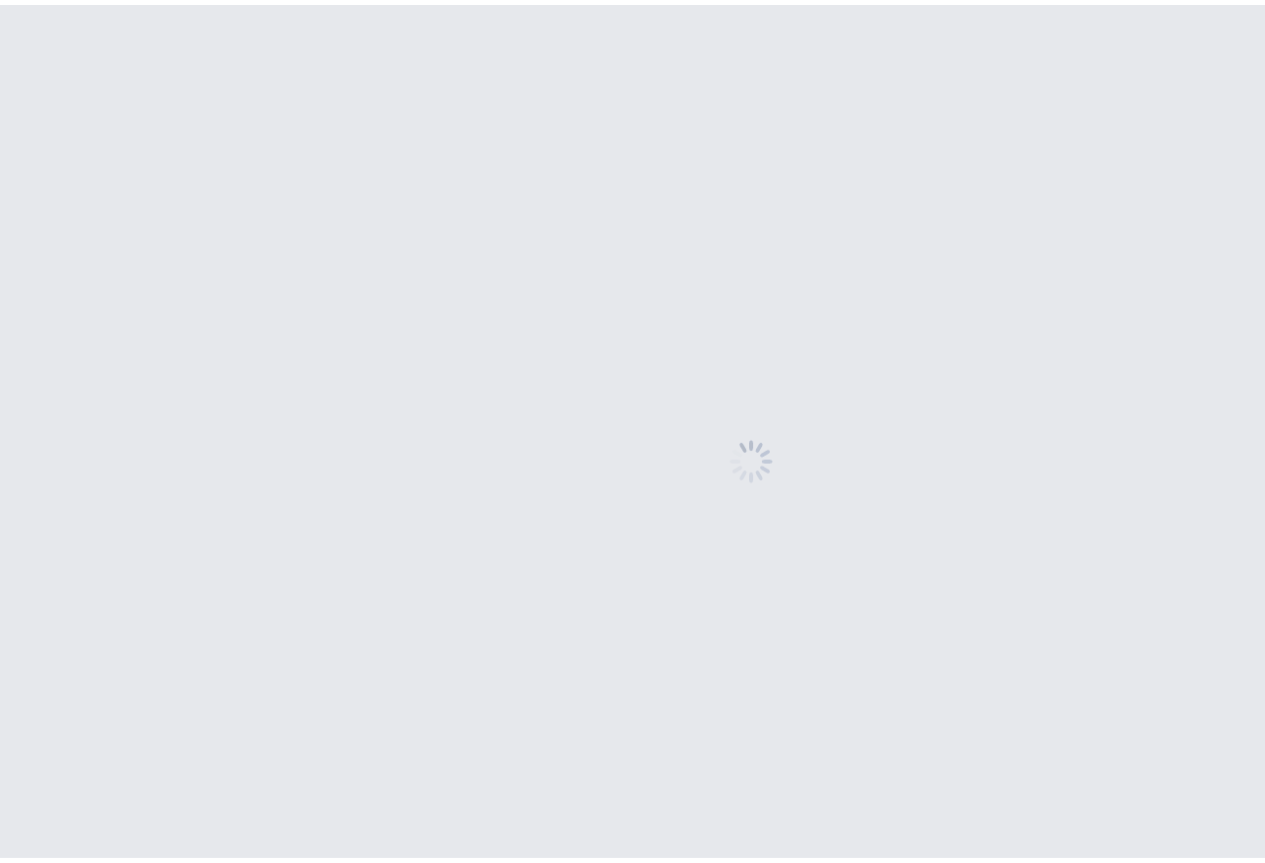 scroll, scrollTop: 0, scrollLeft: 0, axis: both 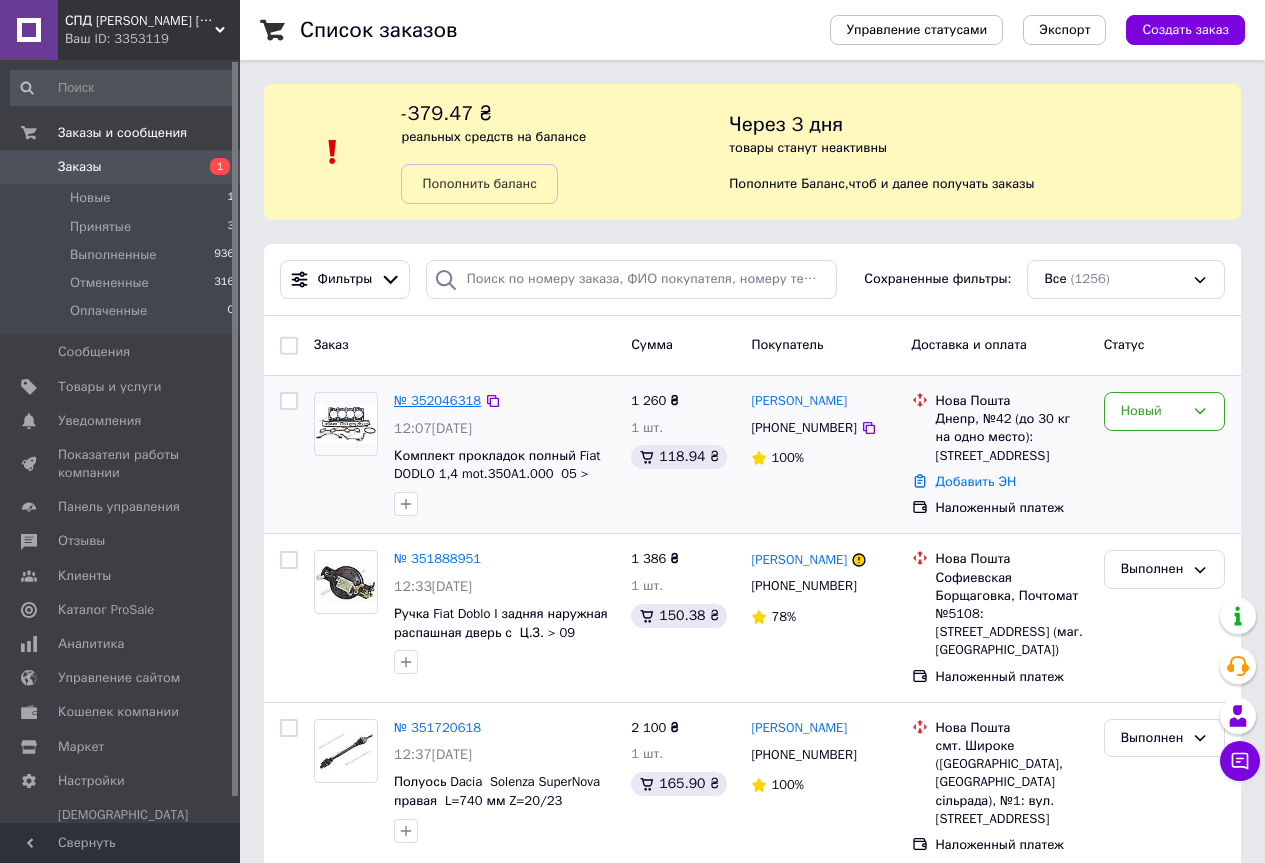 click on "№ 352046318" at bounding box center [437, 400] 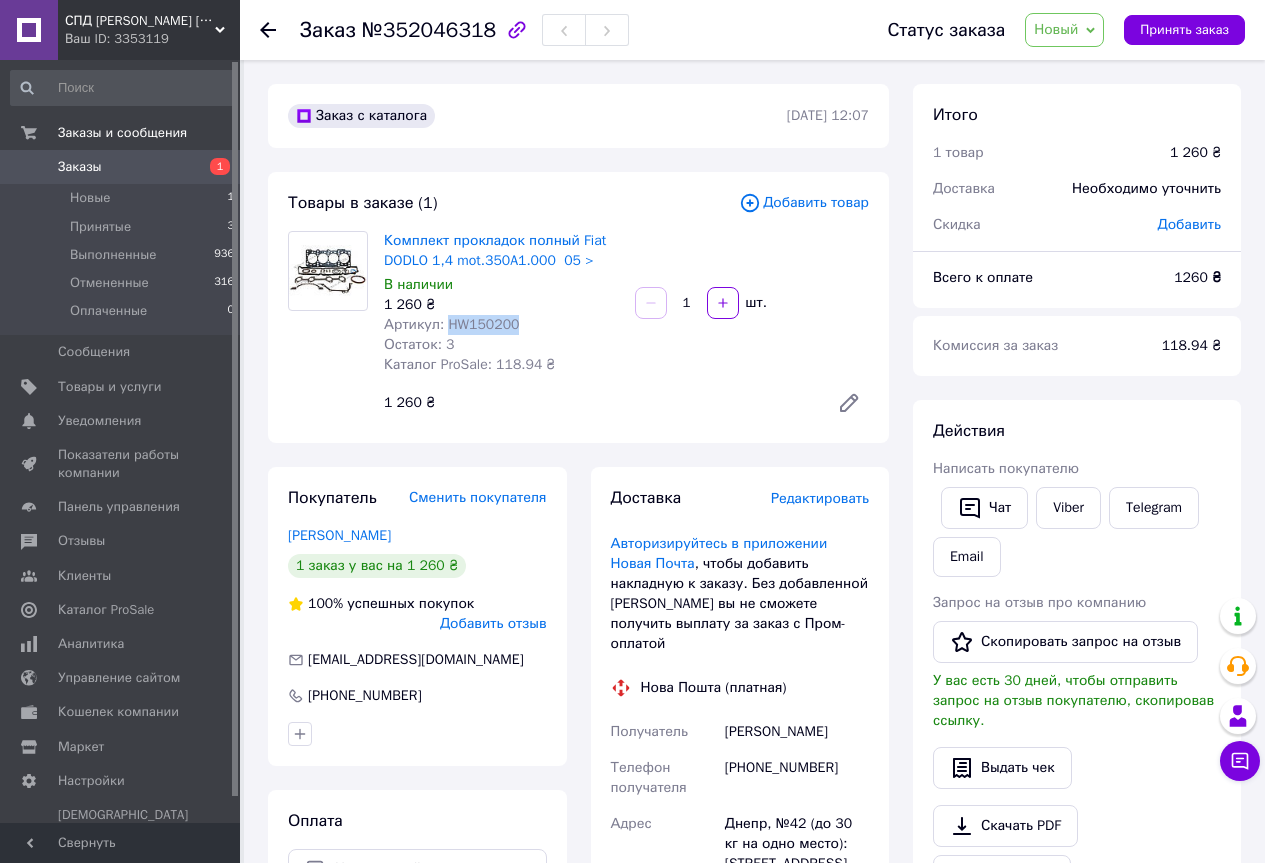 drag, startPoint x: 522, startPoint y: 322, endPoint x: 444, endPoint y: 321, distance: 78.00641 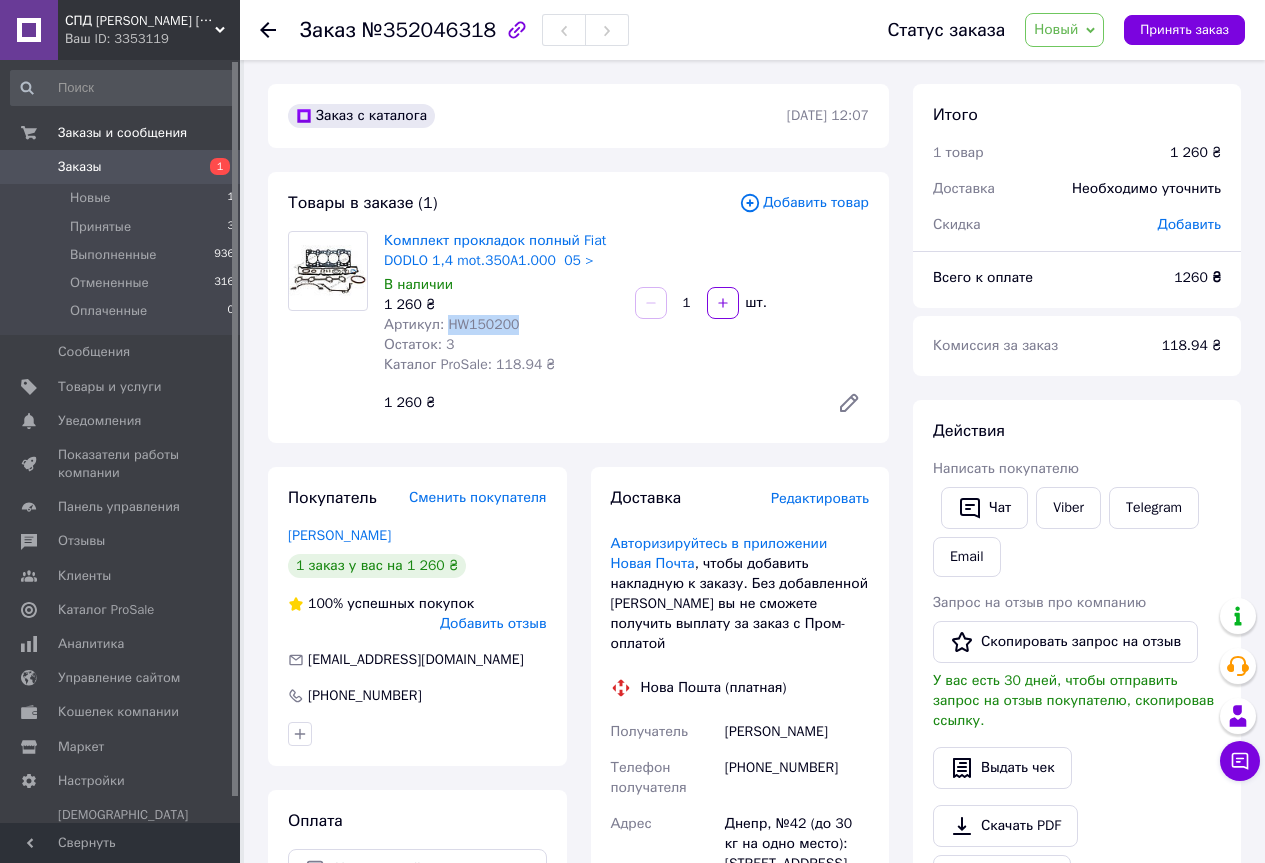 copy on "HW150200" 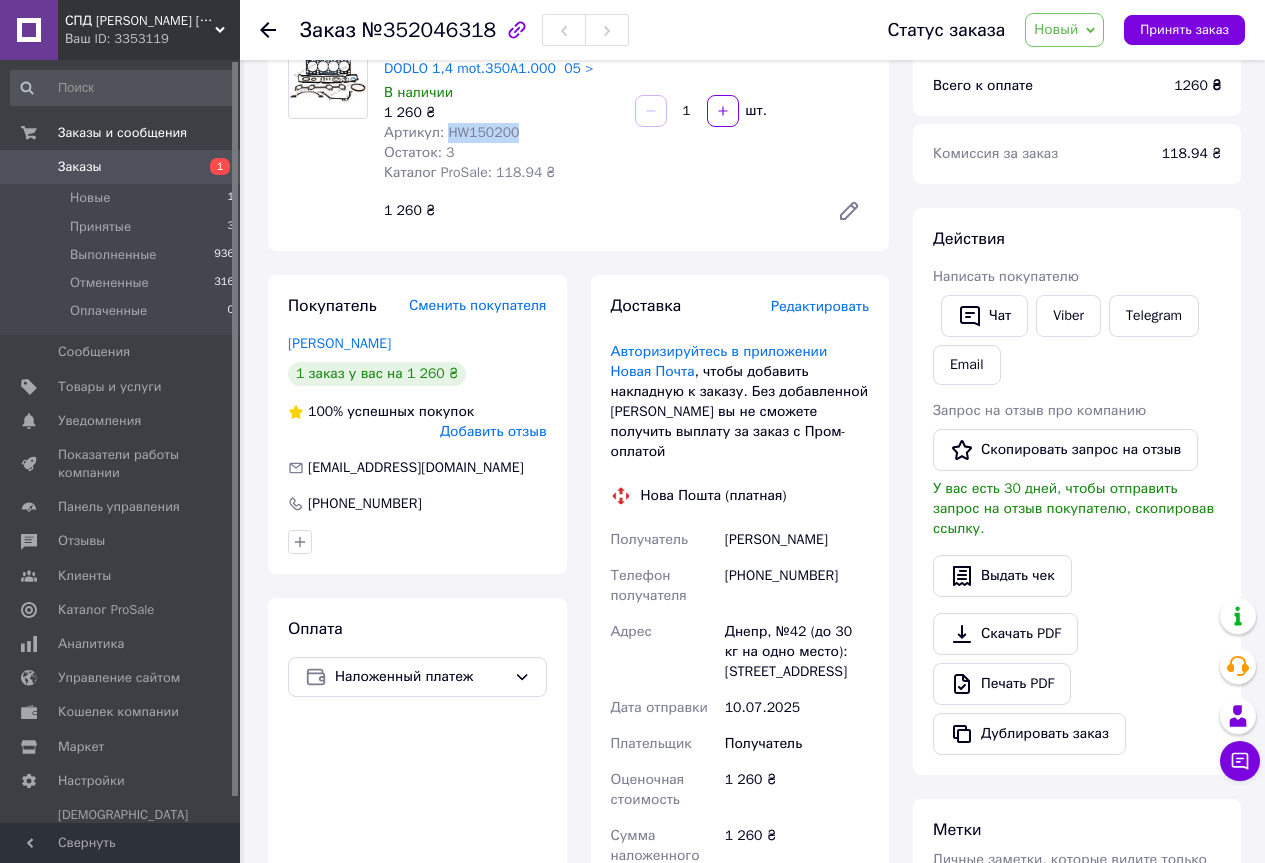 scroll, scrollTop: 200, scrollLeft: 0, axis: vertical 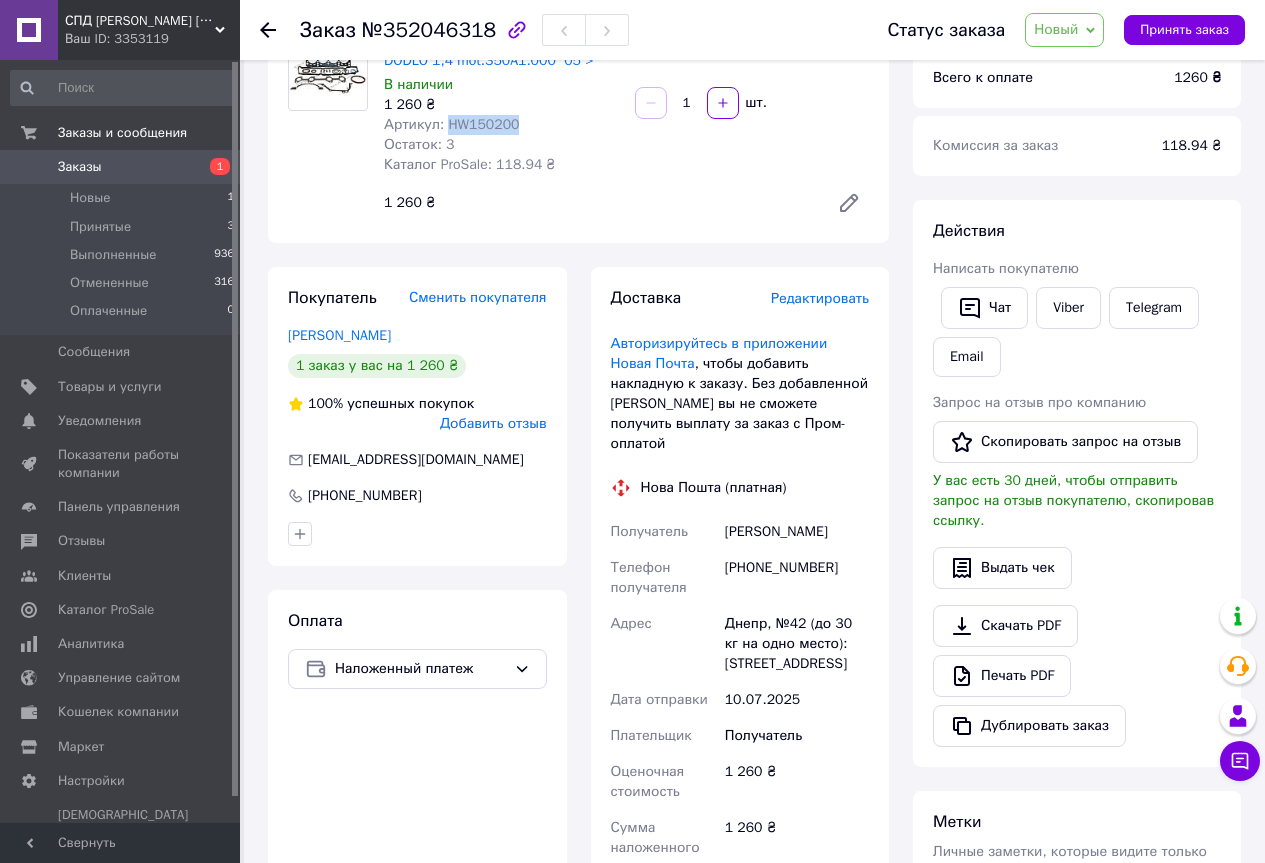 drag, startPoint x: 727, startPoint y: 513, endPoint x: 871, endPoint y: 520, distance: 144.17004 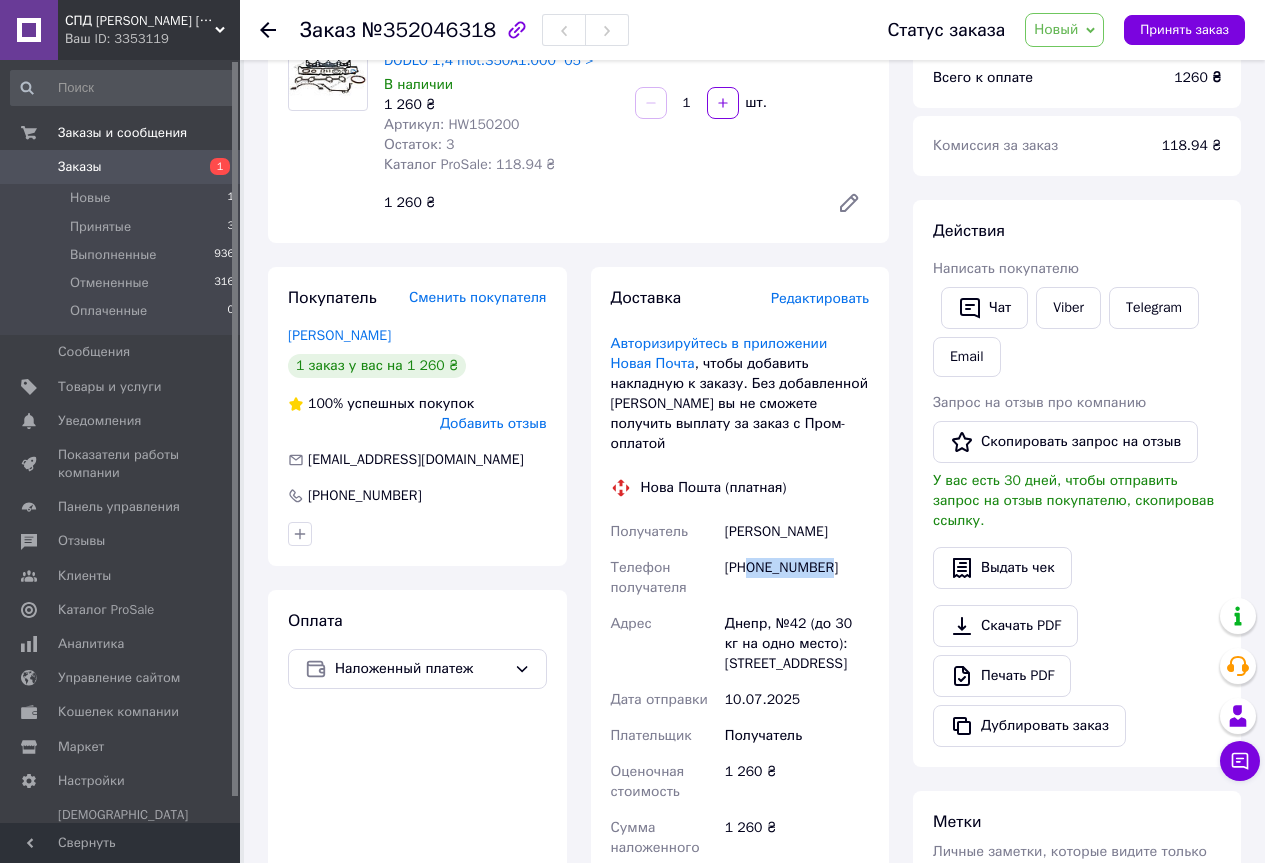 drag, startPoint x: 747, startPoint y: 546, endPoint x: 848, endPoint y: 561, distance: 102.10779 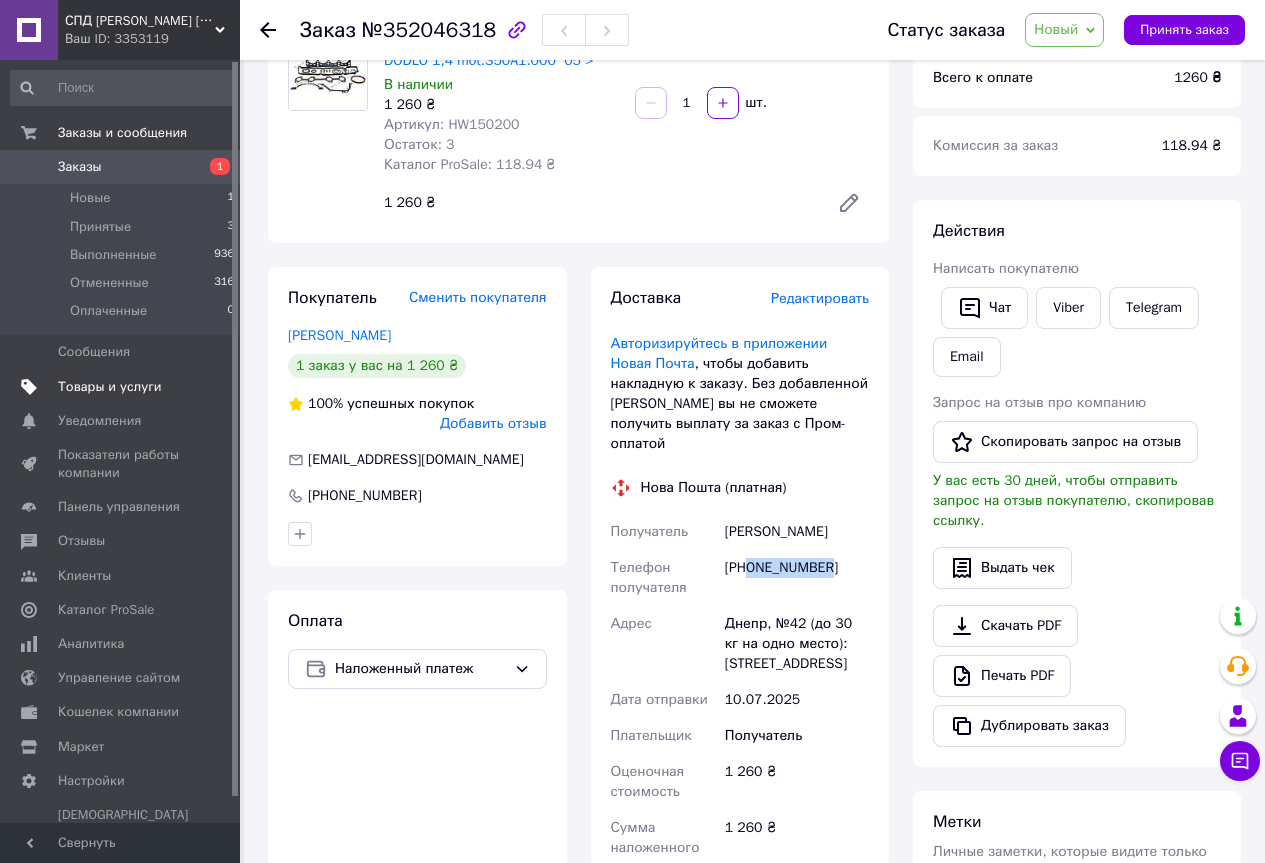 click on "Товары и услуги" at bounding box center (110, 387) 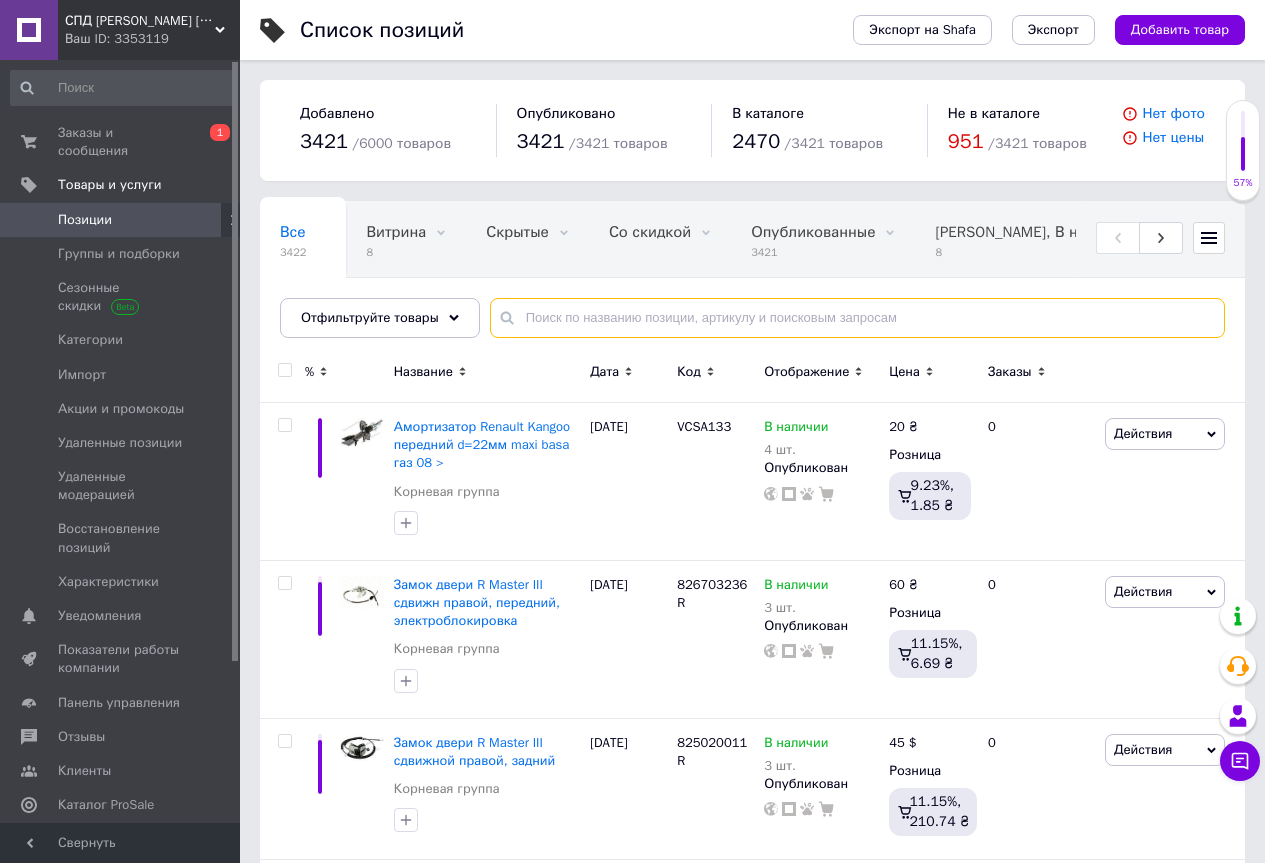click at bounding box center [857, 318] 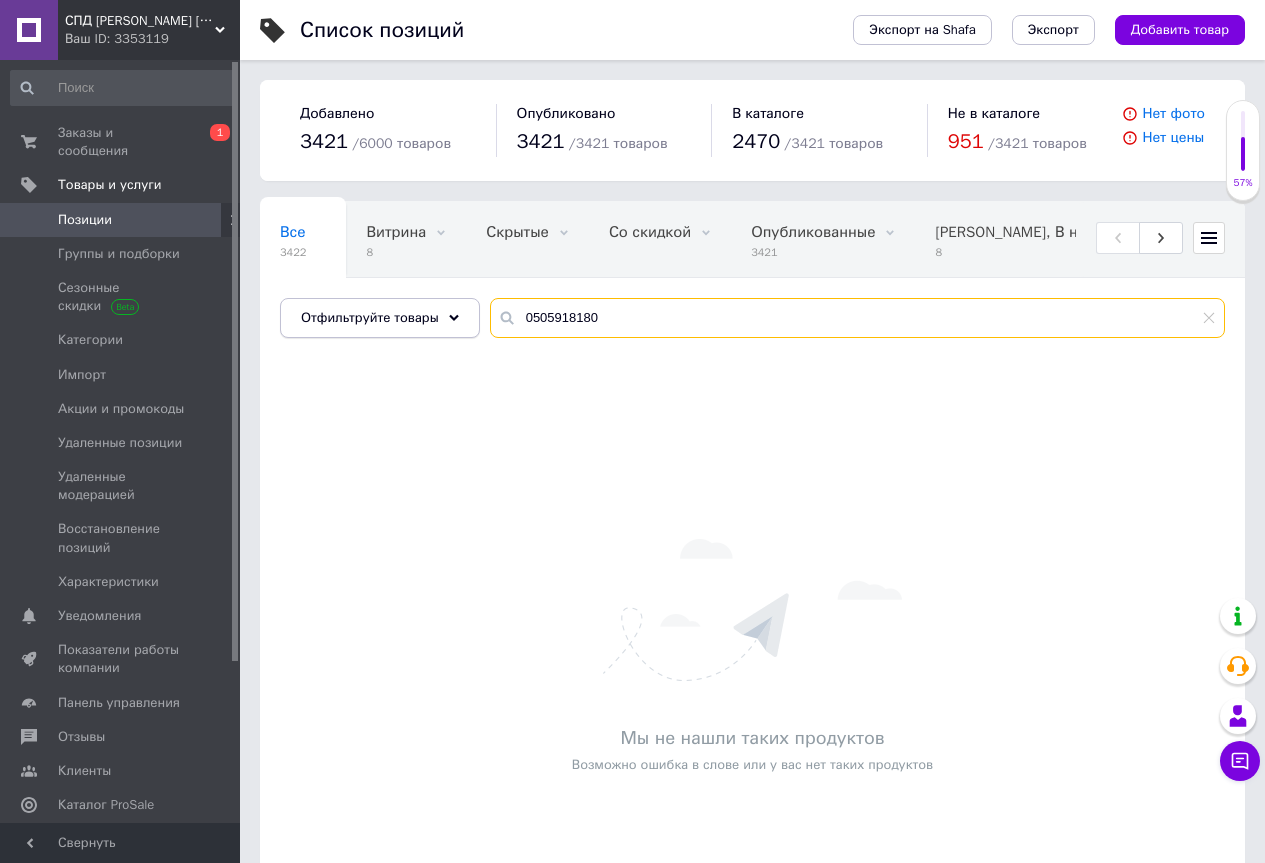 drag, startPoint x: 602, startPoint y: 311, endPoint x: 430, endPoint y: 309, distance: 172.01163 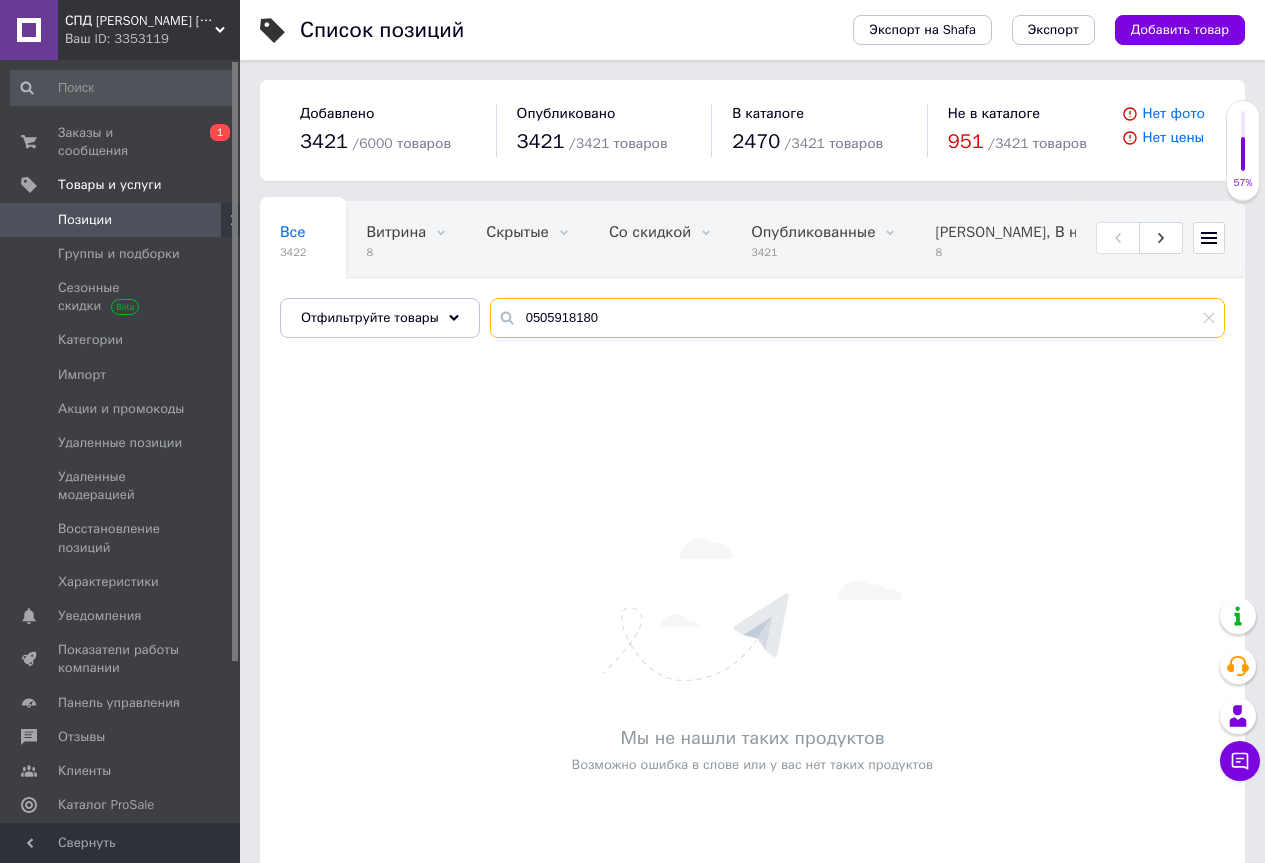 paste on "HW15020" 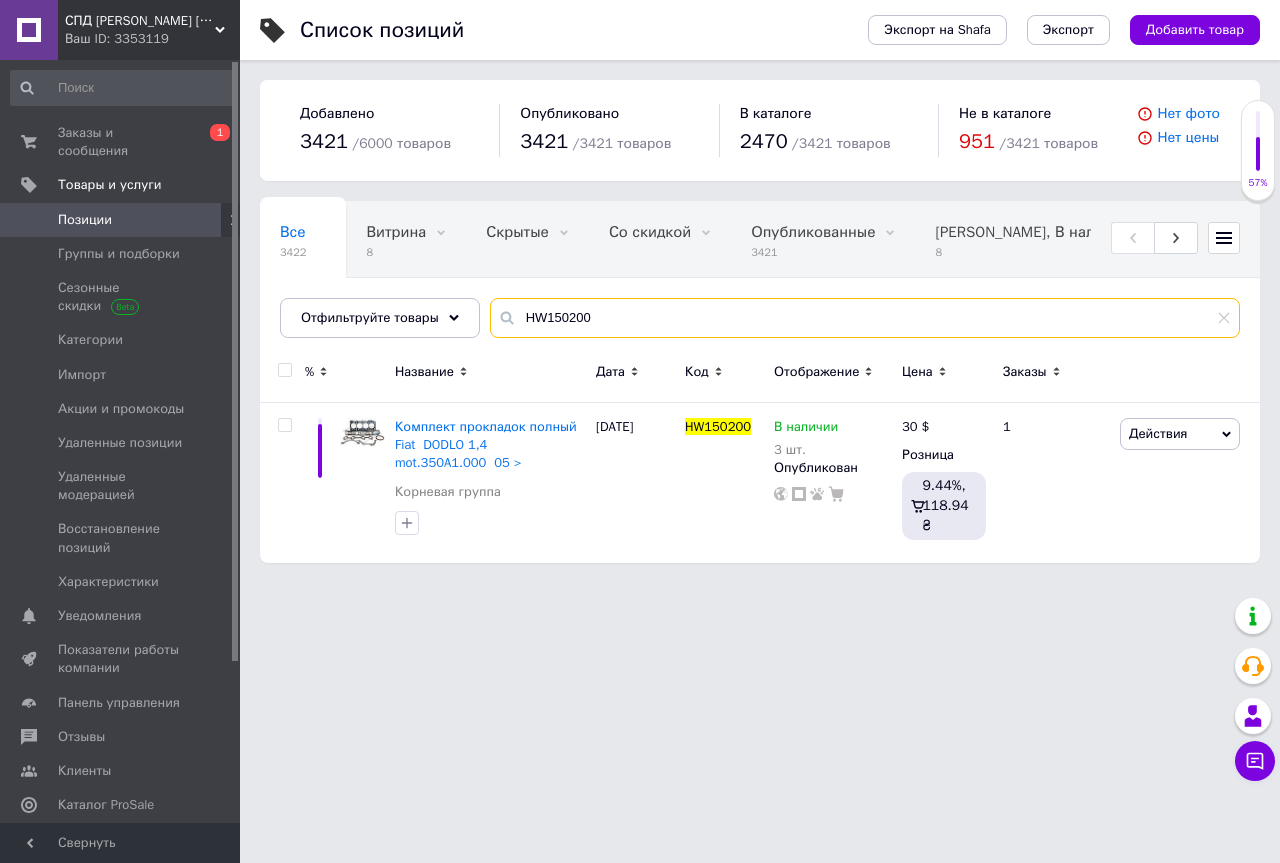 type on "HW150200" 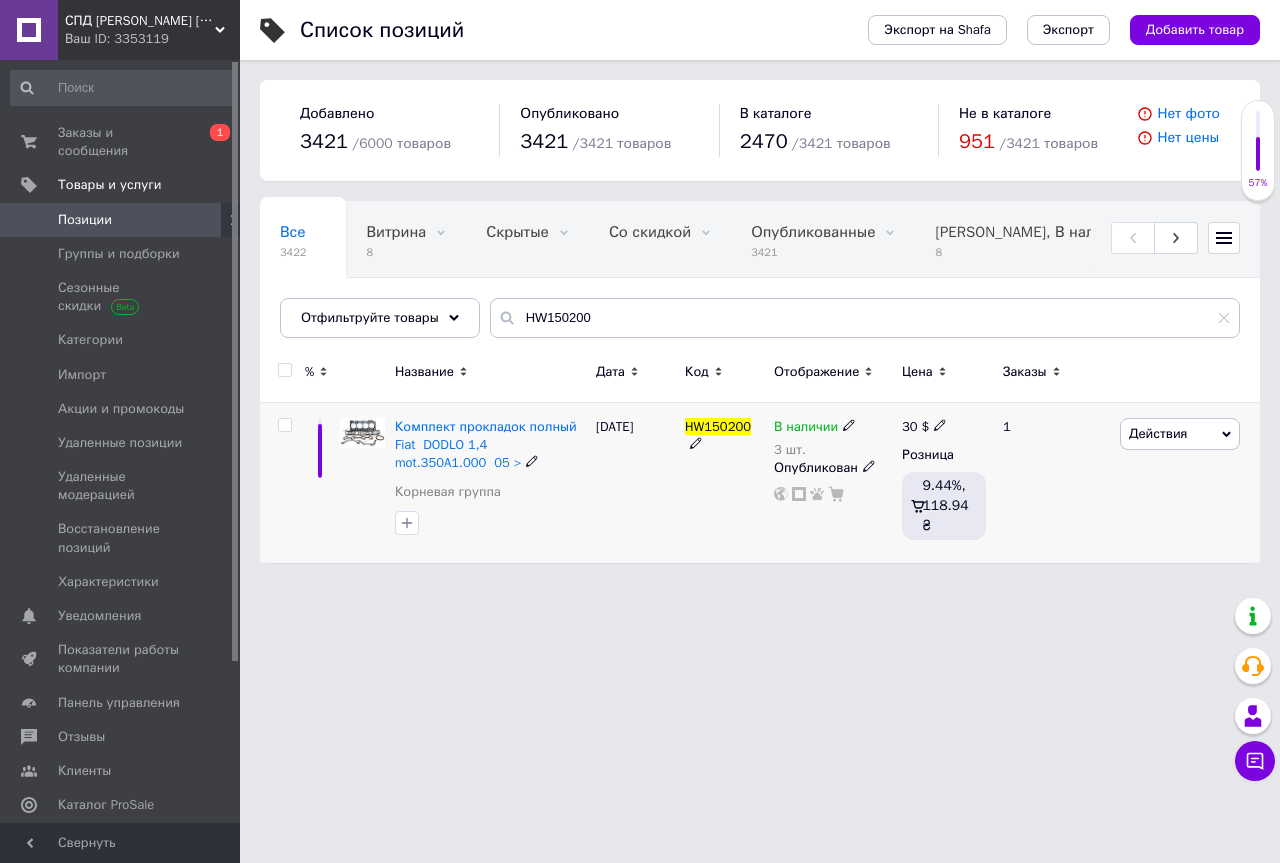 click 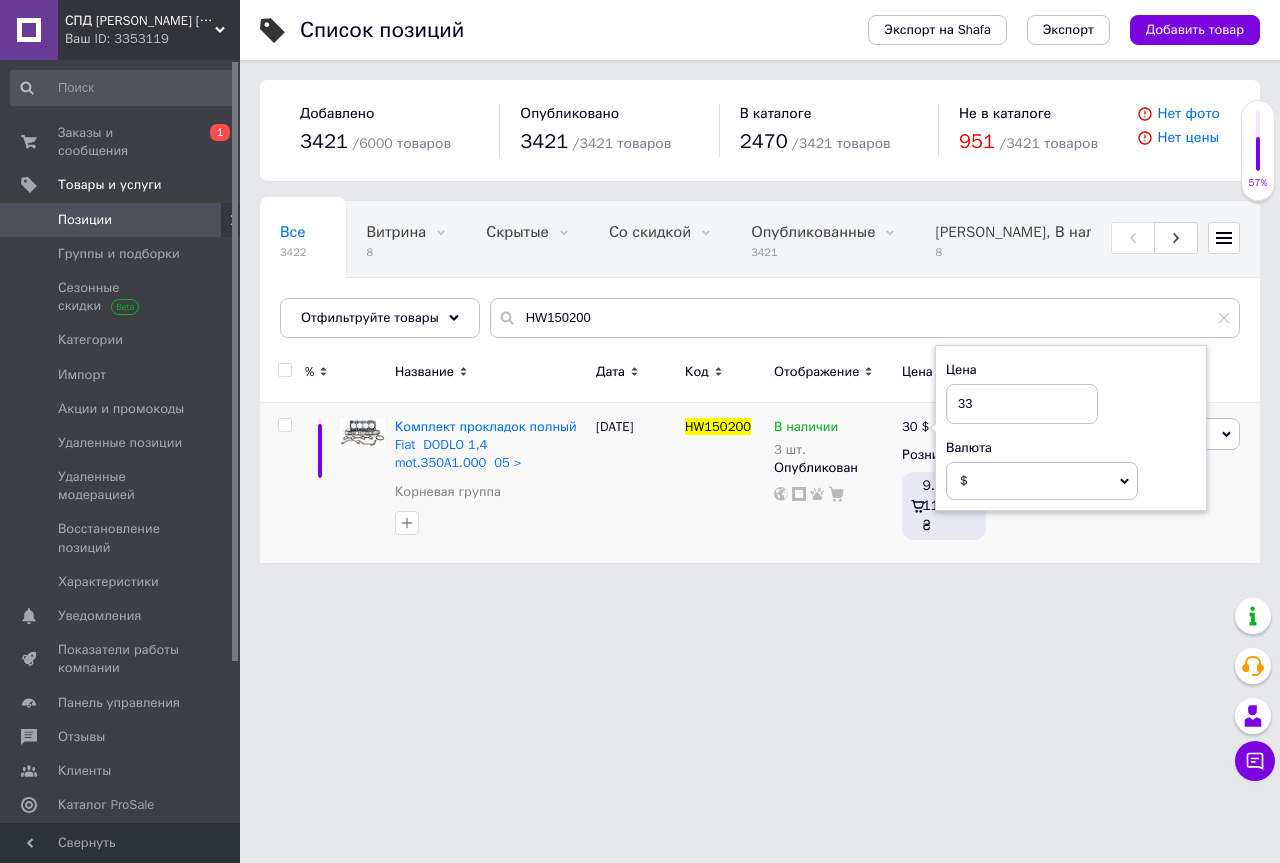 type on "33" 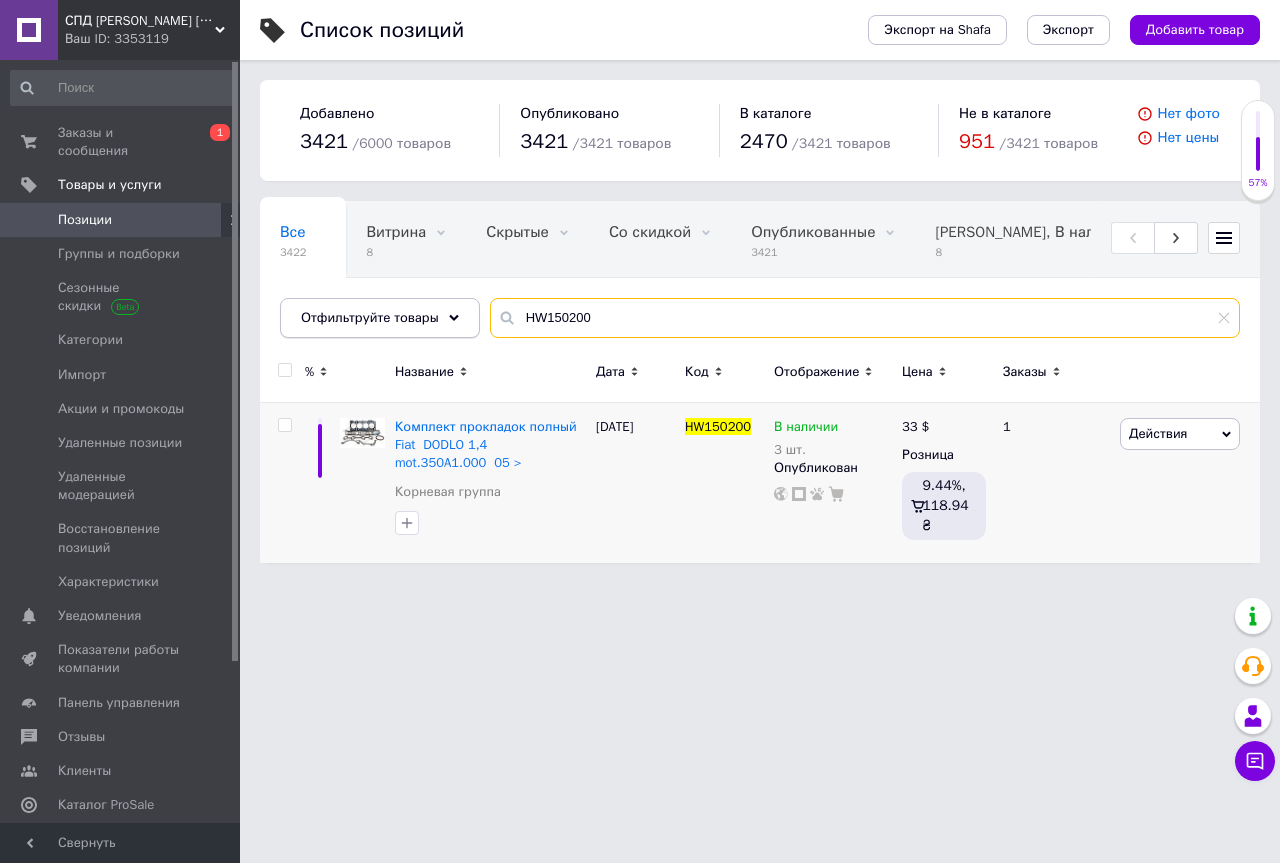 drag, startPoint x: 633, startPoint y: 326, endPoint x: 401, endPoint y: 325, distance: 232.00215 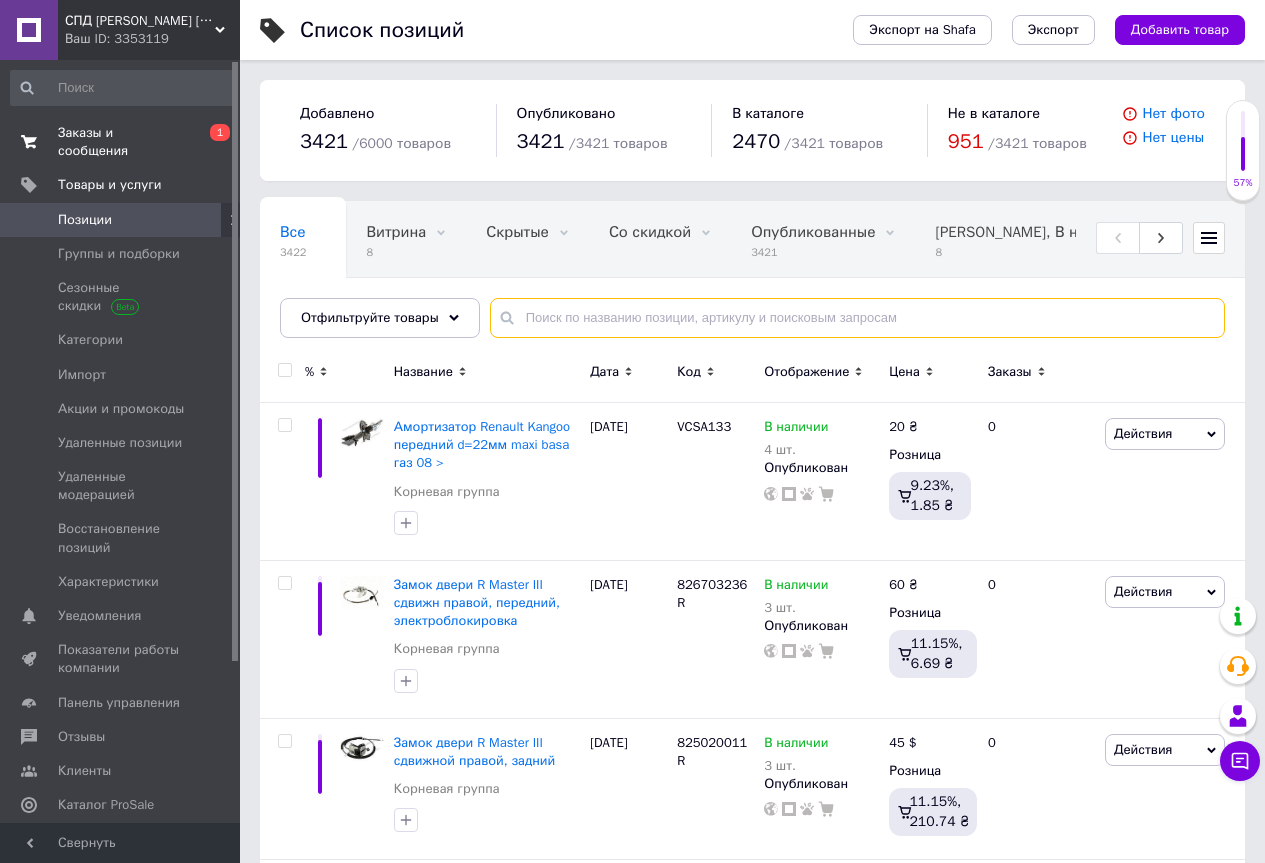 type 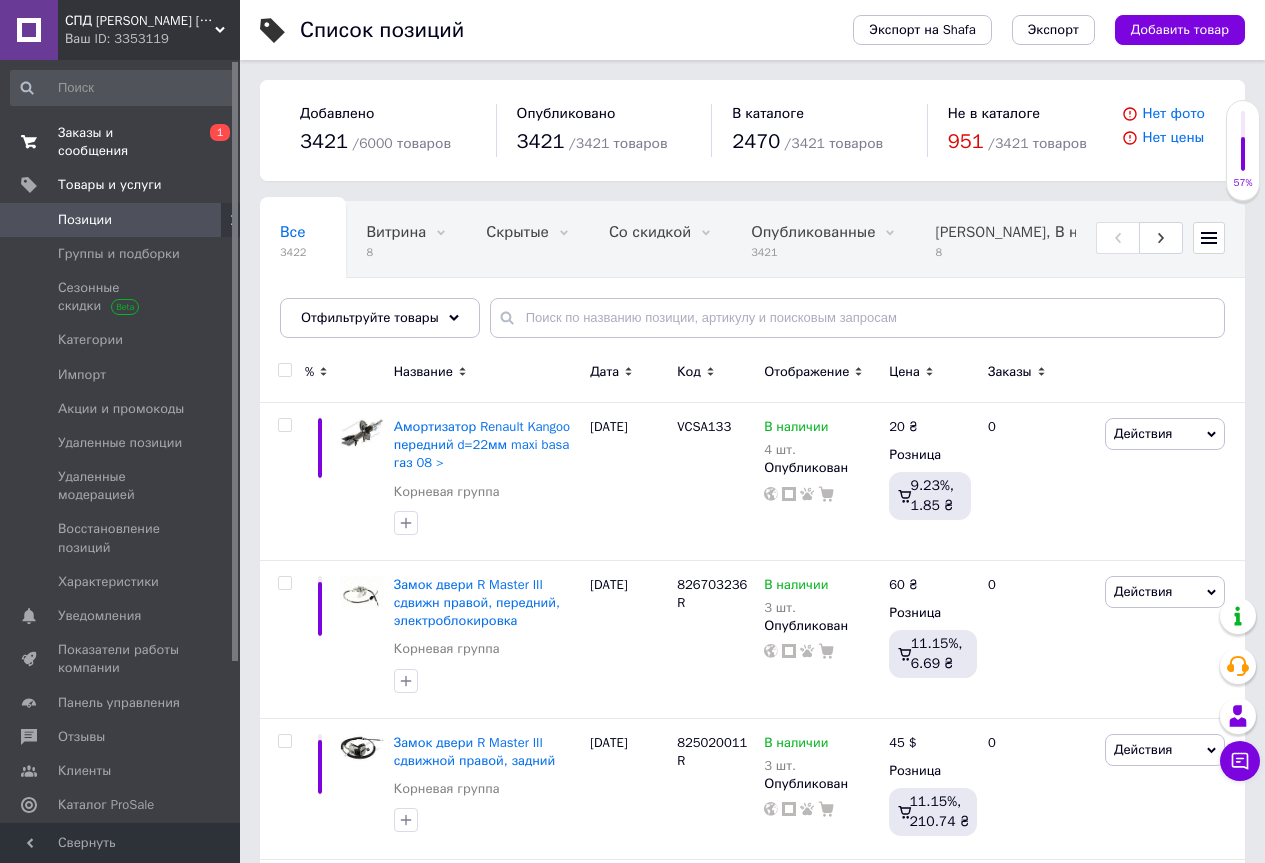 click on "Заказы и сообщения" at bounding box center [121, 142] 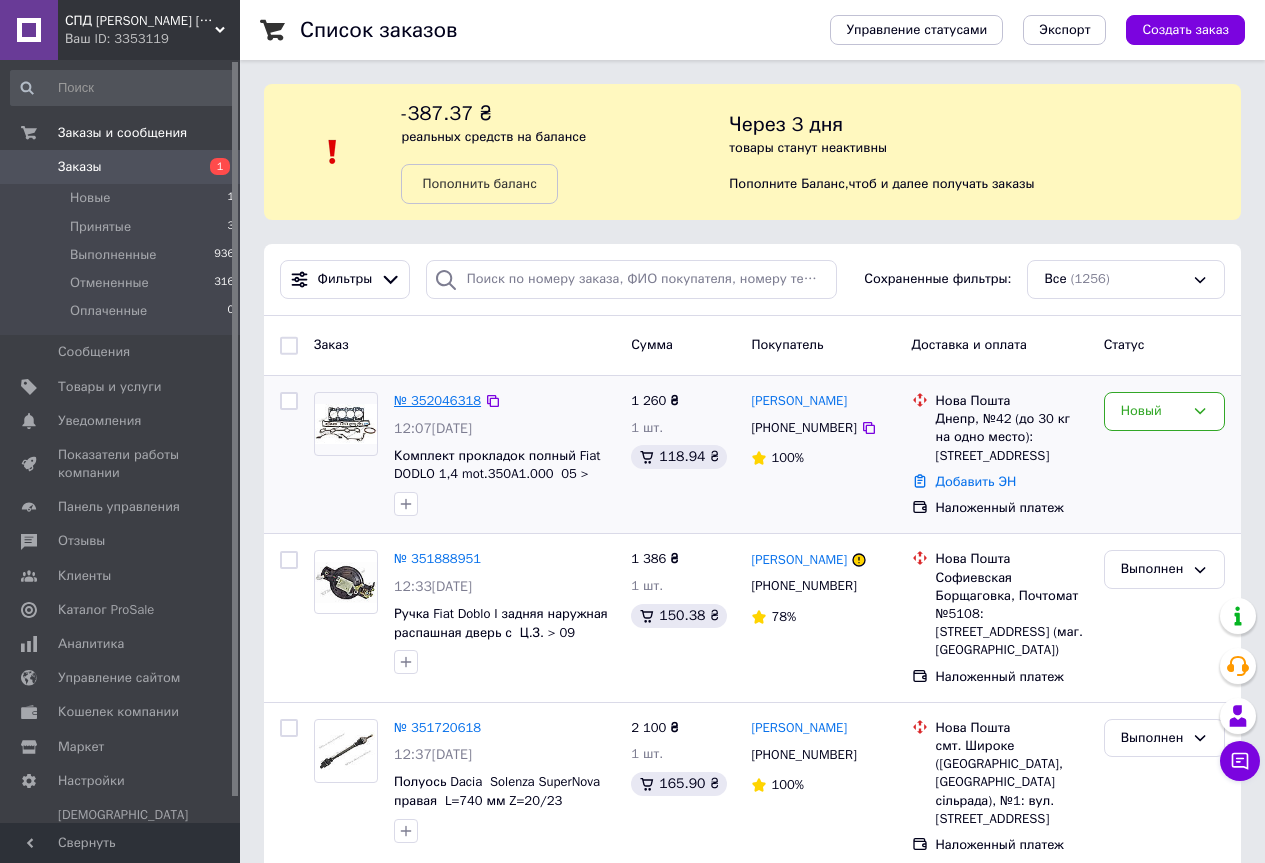 click on "№ 352046318" at bounding box center [437, 400] 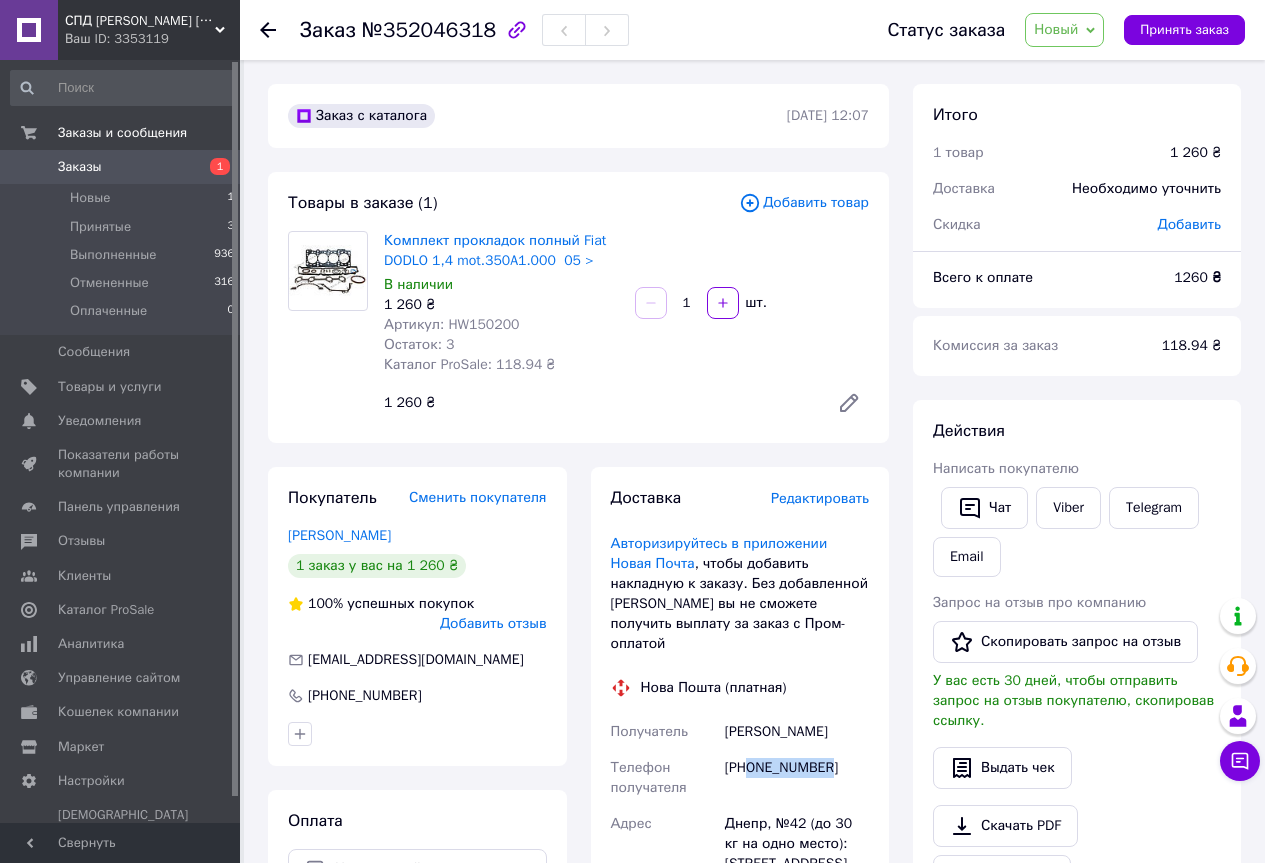 drag, startPoint x: 748, startPoint y: 750, endPoint x: 844, endPoint y: 748, distance: 96.02083 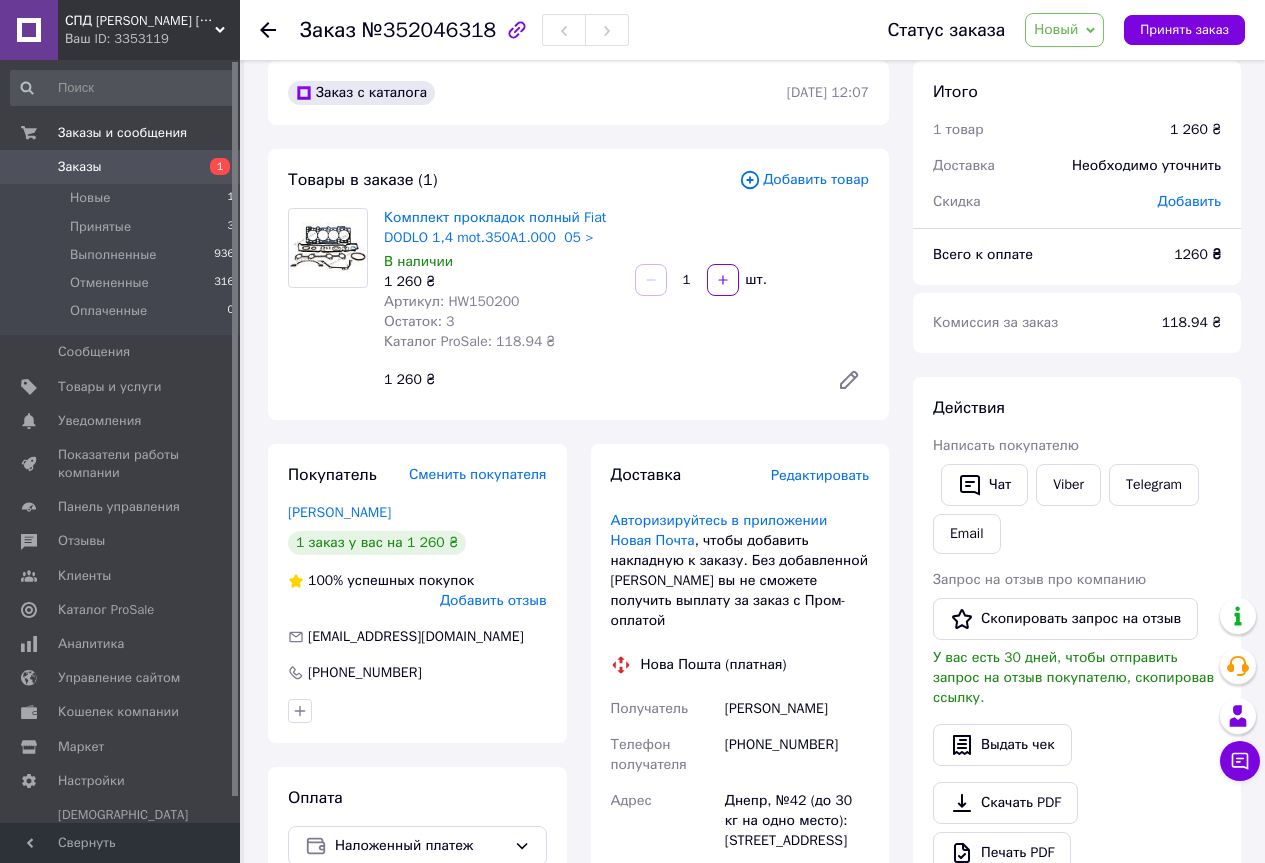 scroll, scrollTop: 0, scrollLeft: 0, axis: both 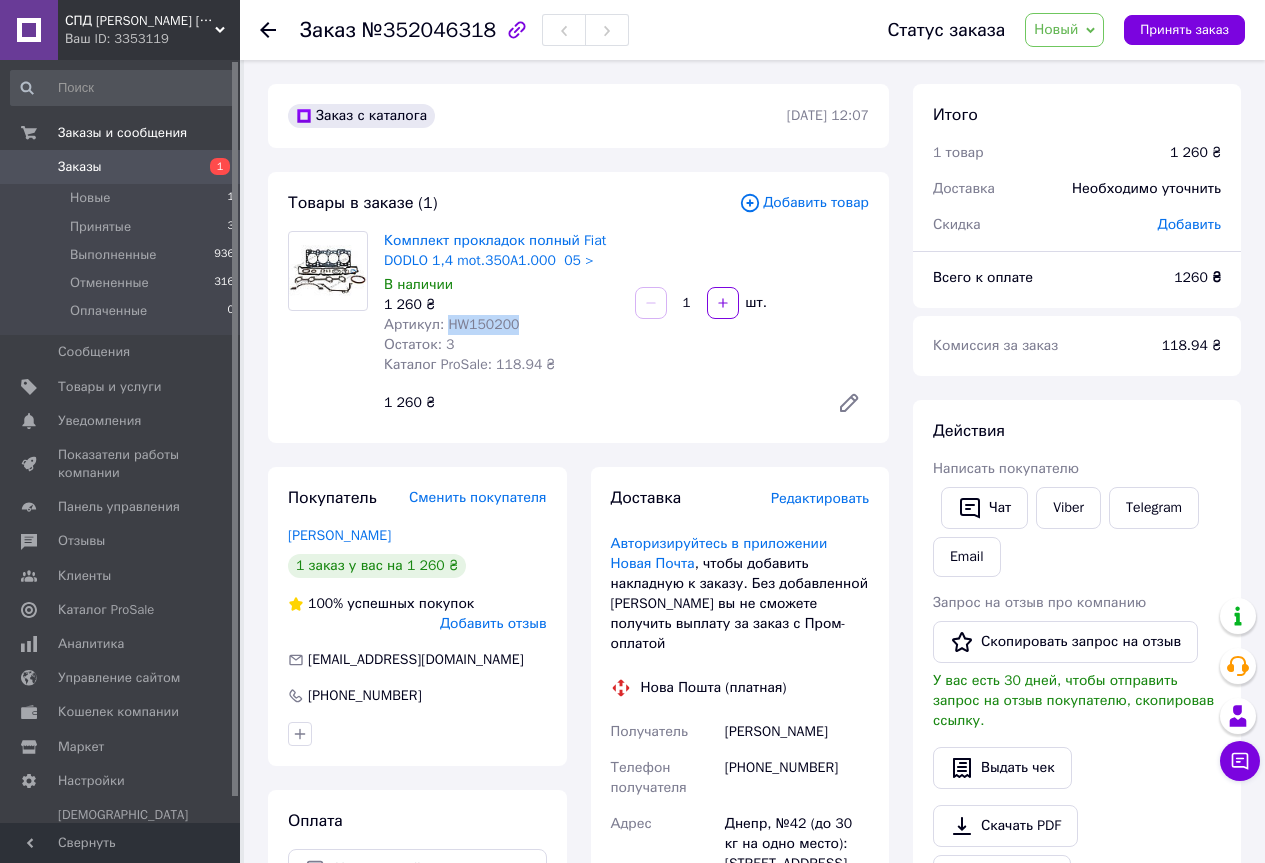 drag, startPoint x: 447, startPoint y: 317, endPoint x: 519, endPoint y: 332, distance: 73.545906 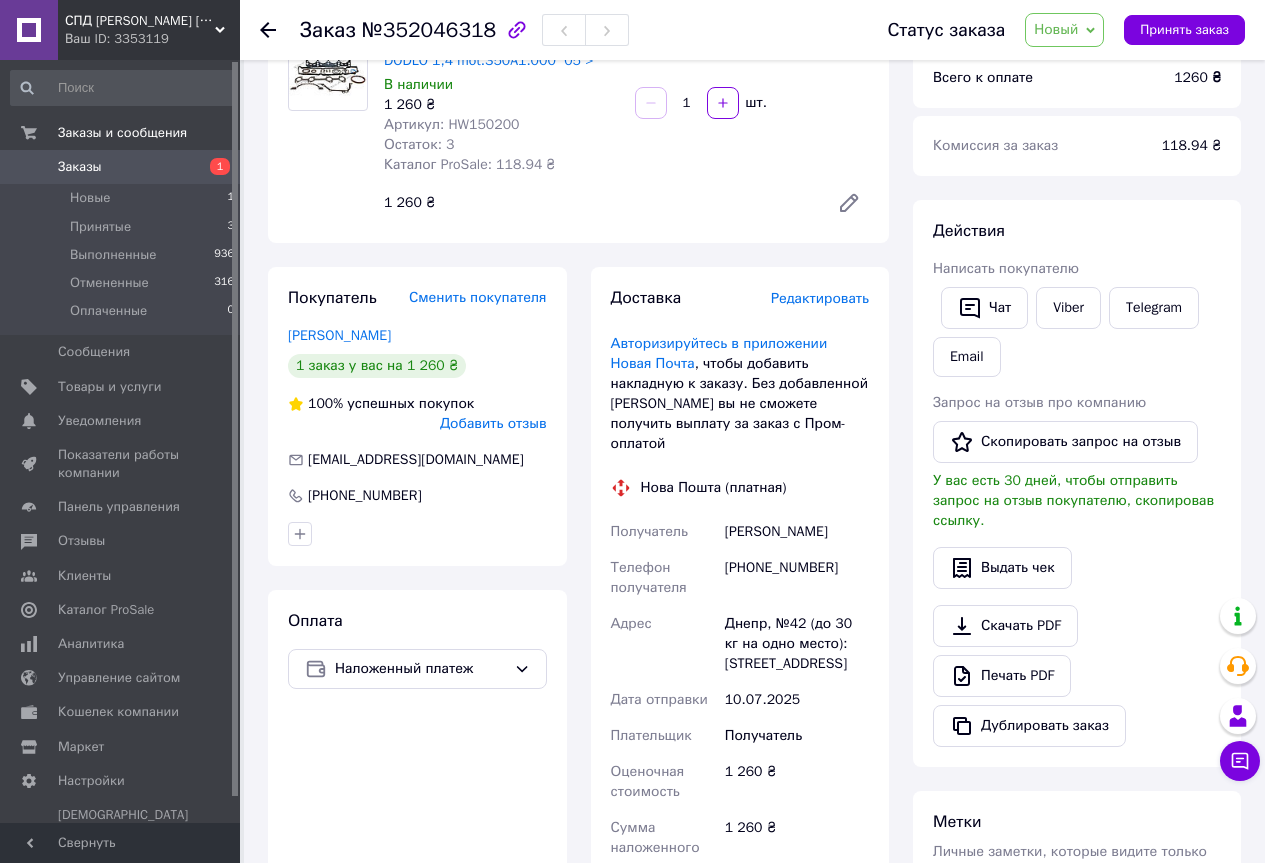 scroll, scrollTop: 0, scrollLeft: 0, axis: both 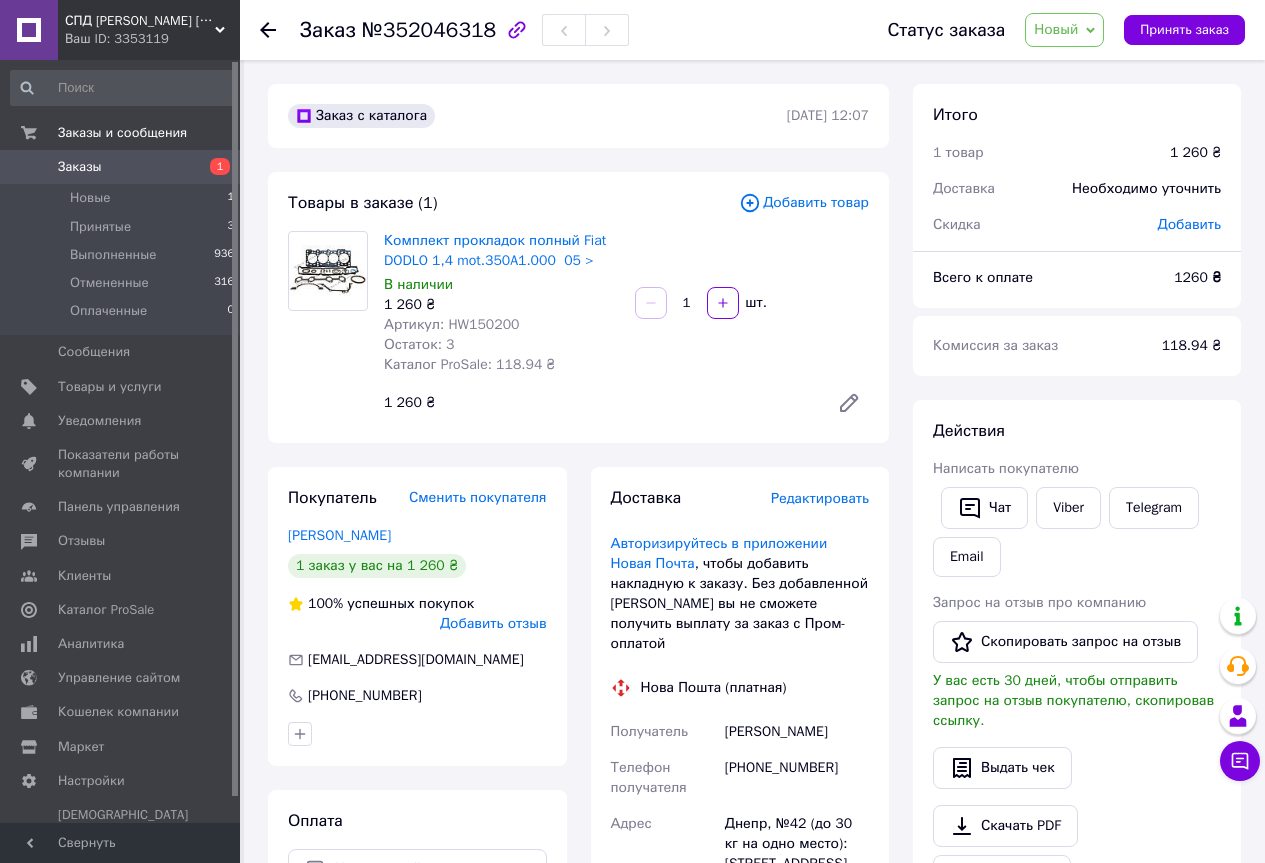 click 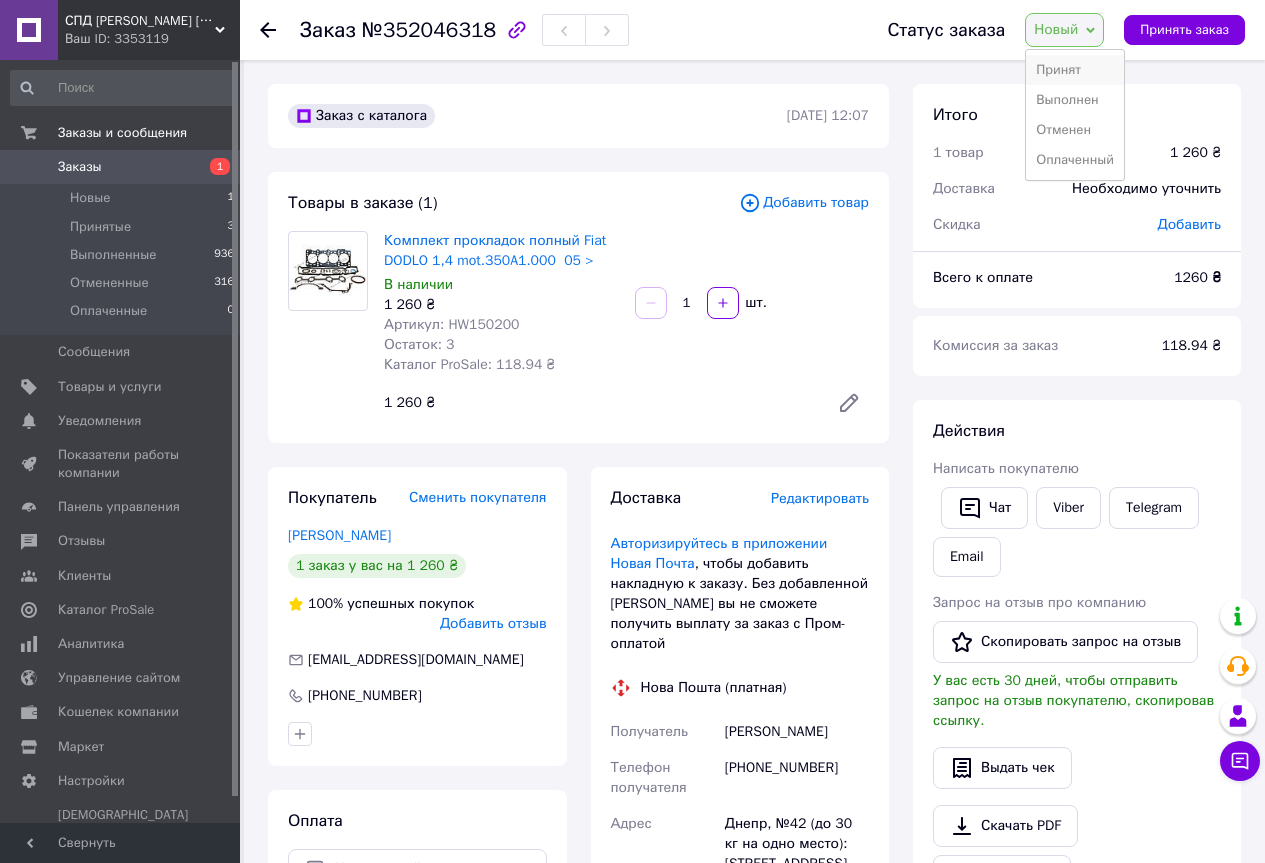 click on "Принят" at bounding box center (1075, 70) 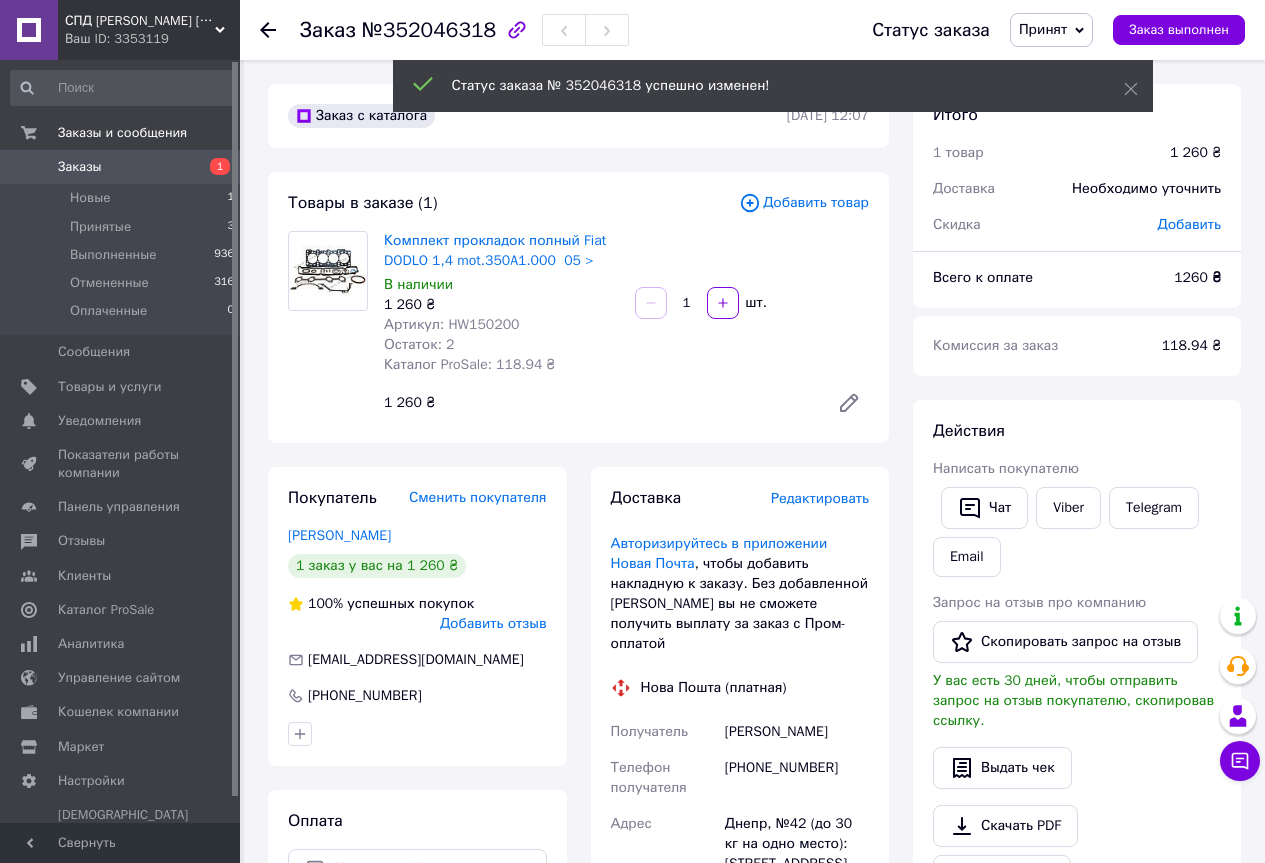 click on "Заказы" at bounding box center [80, 167] 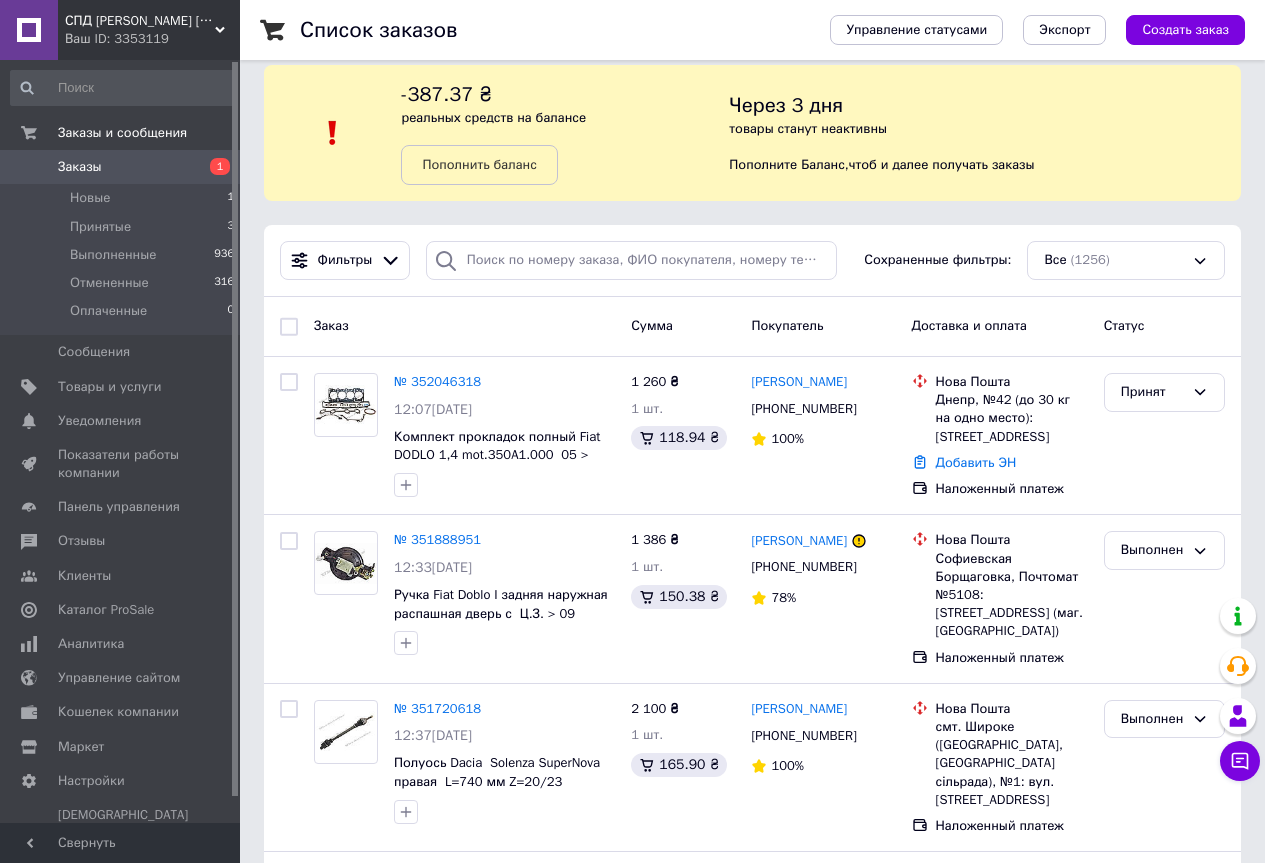scroll, scrollTop: 0, scrollLeft: 0, axis: both 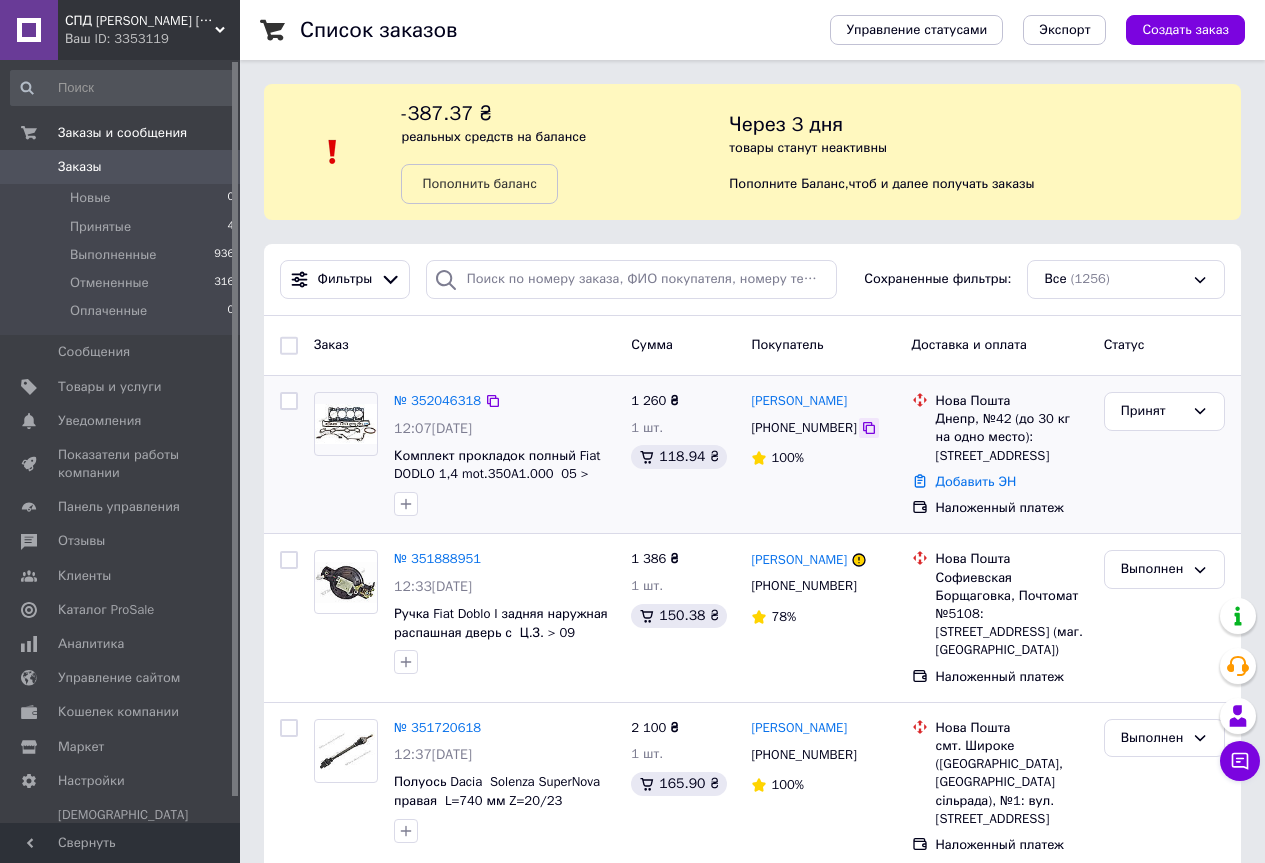 click 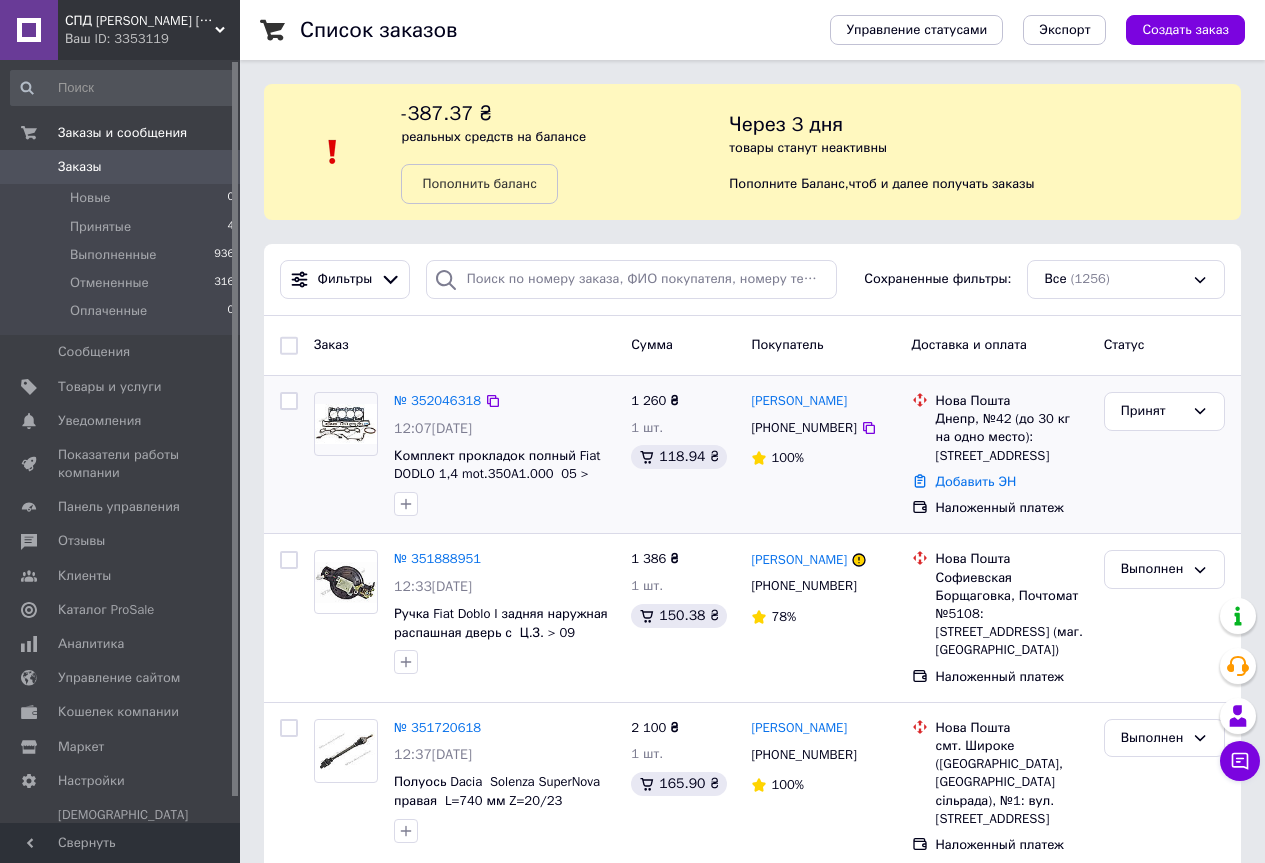 drag, startPoint x: 886, startPoint y: 400, endPoint x: 749, endPoint y: 403, distance: 137.03284 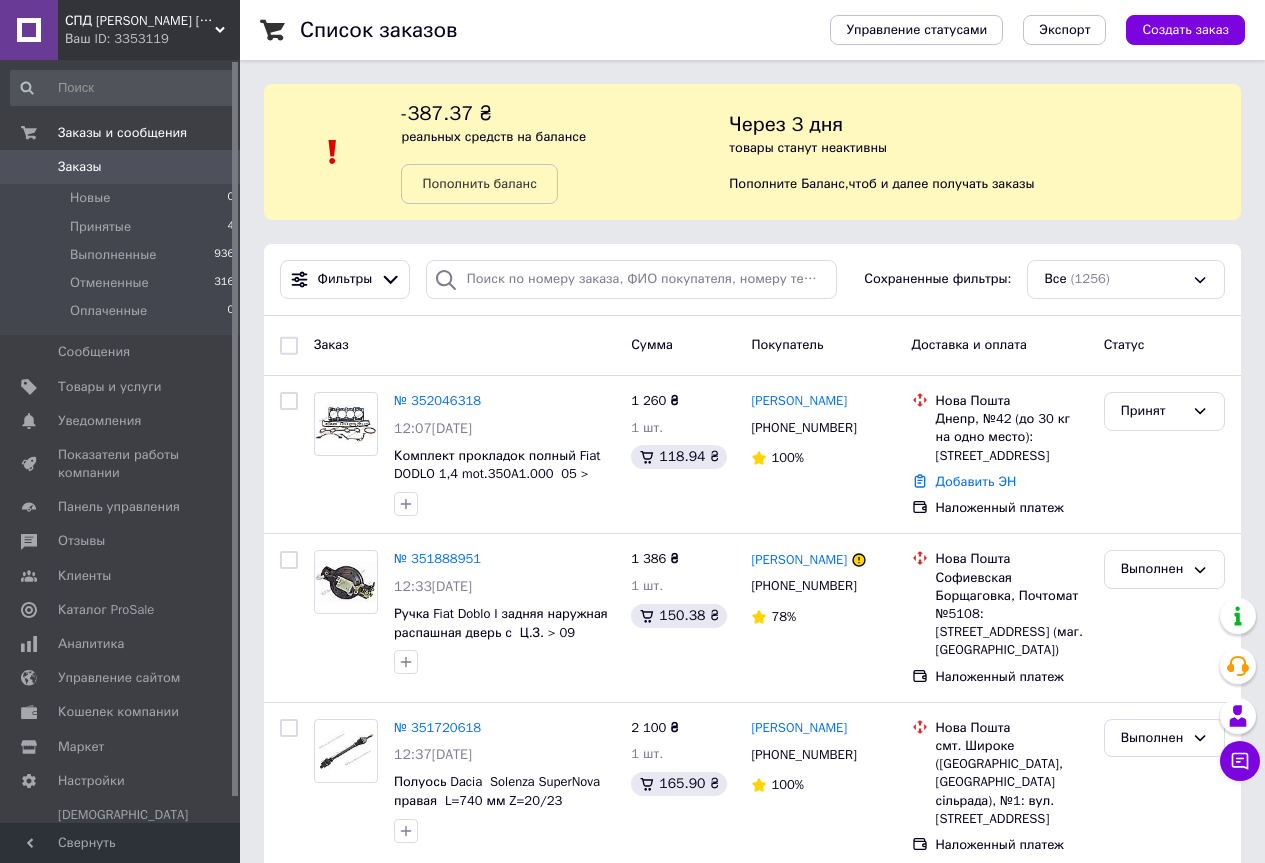 click on "СПД Пархоменко Г.Г, Ваш ID: 3353119" at bounding box center (149, 30) 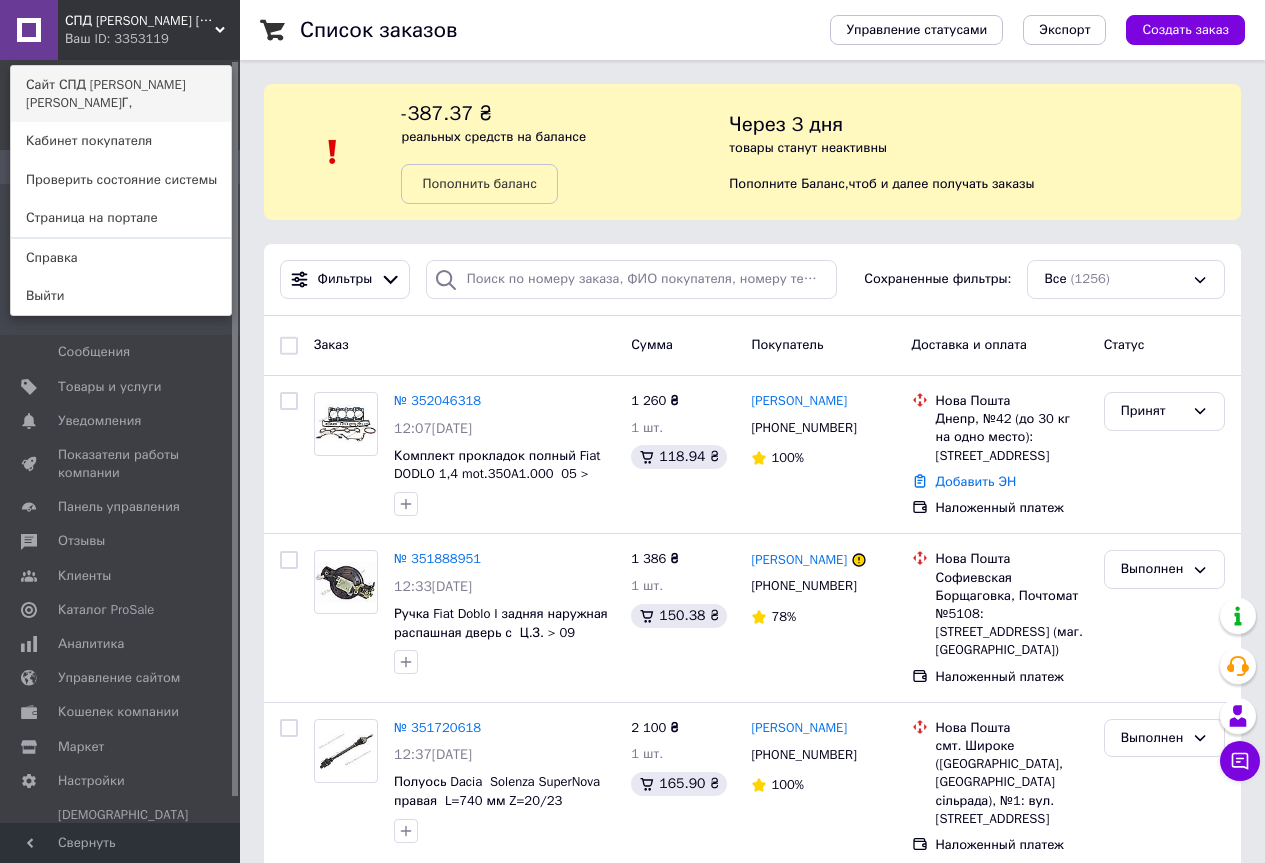 click on "Сайт СПД [PERSON_NAME] [PERSON_NAME]Г," at bounding box center (121, 94) 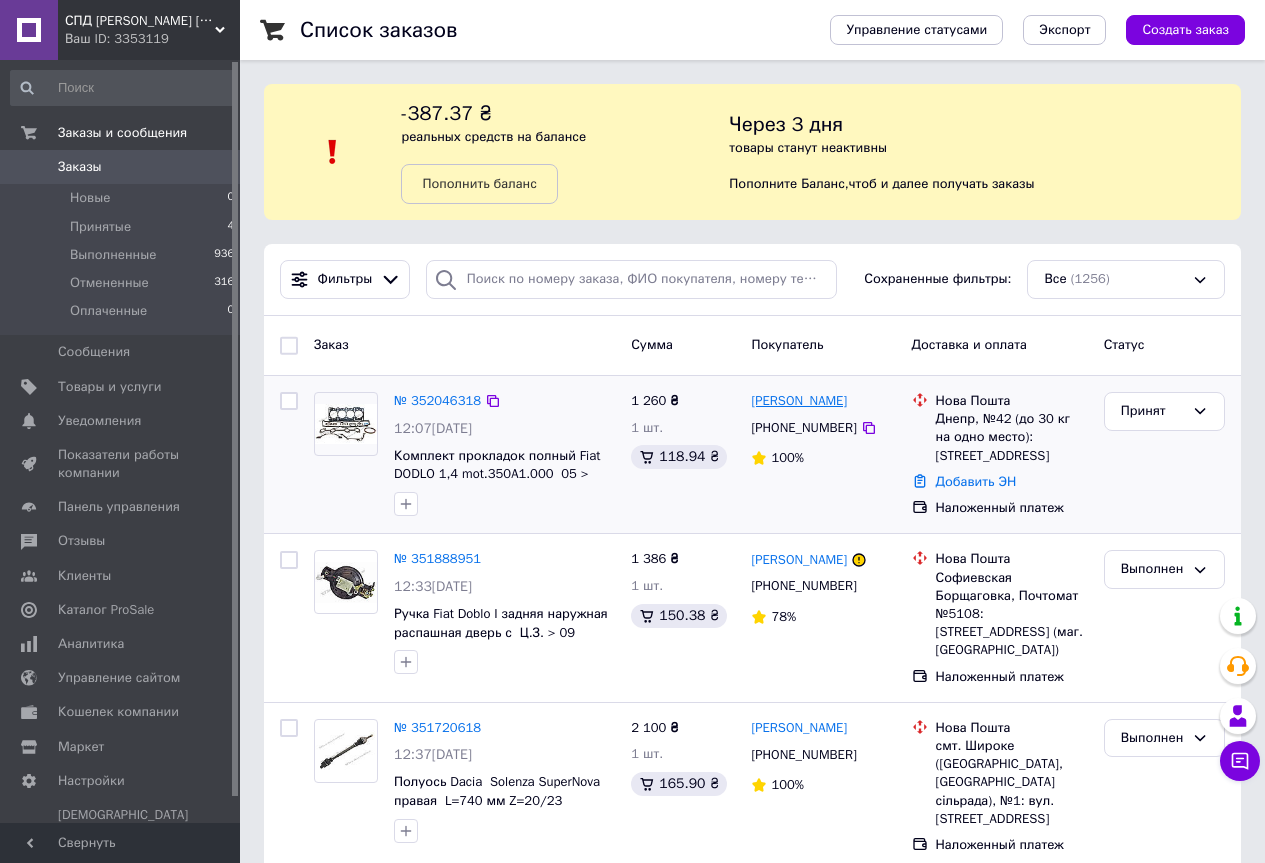 click on "[PERSON_NAME]" at bounding box center (799, 401) 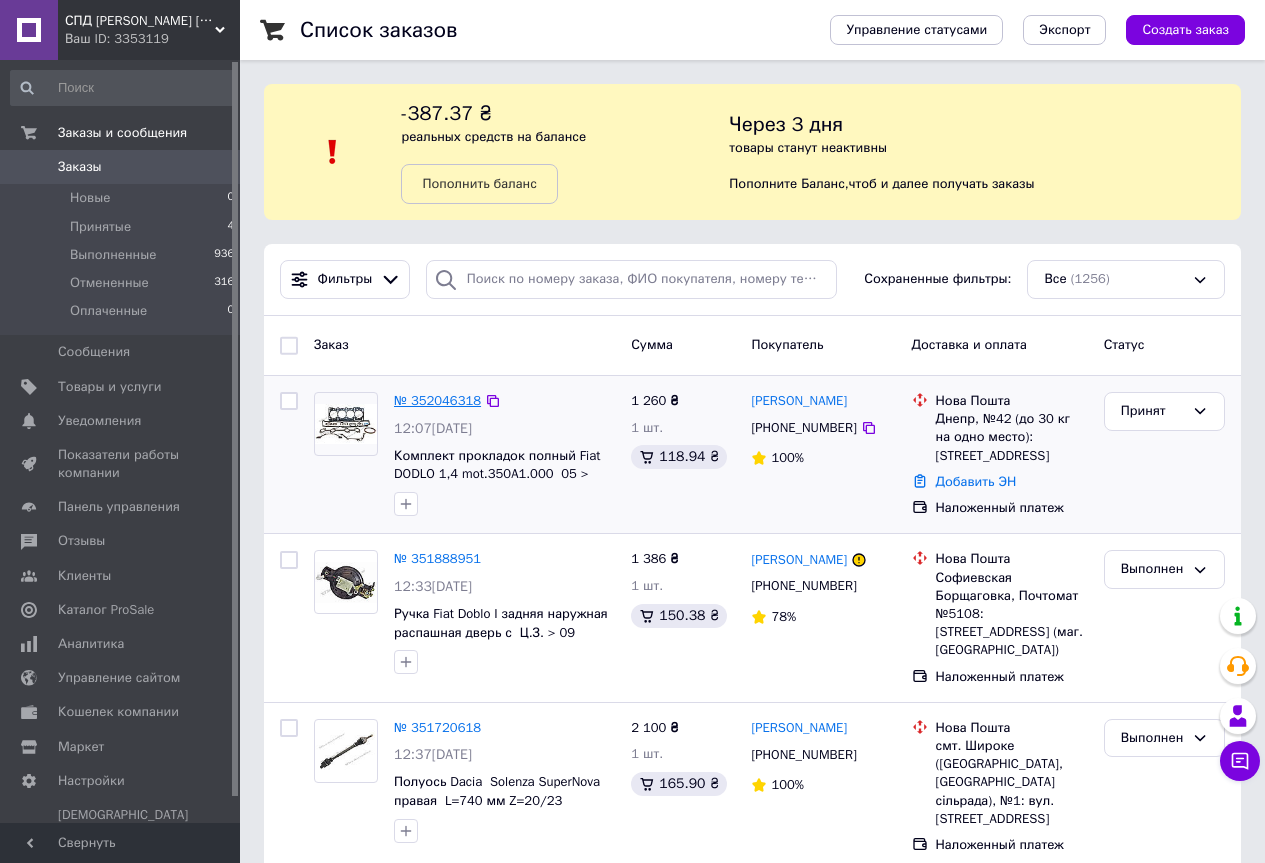 click on "№ 352046318" at bounding box center [437, 400] 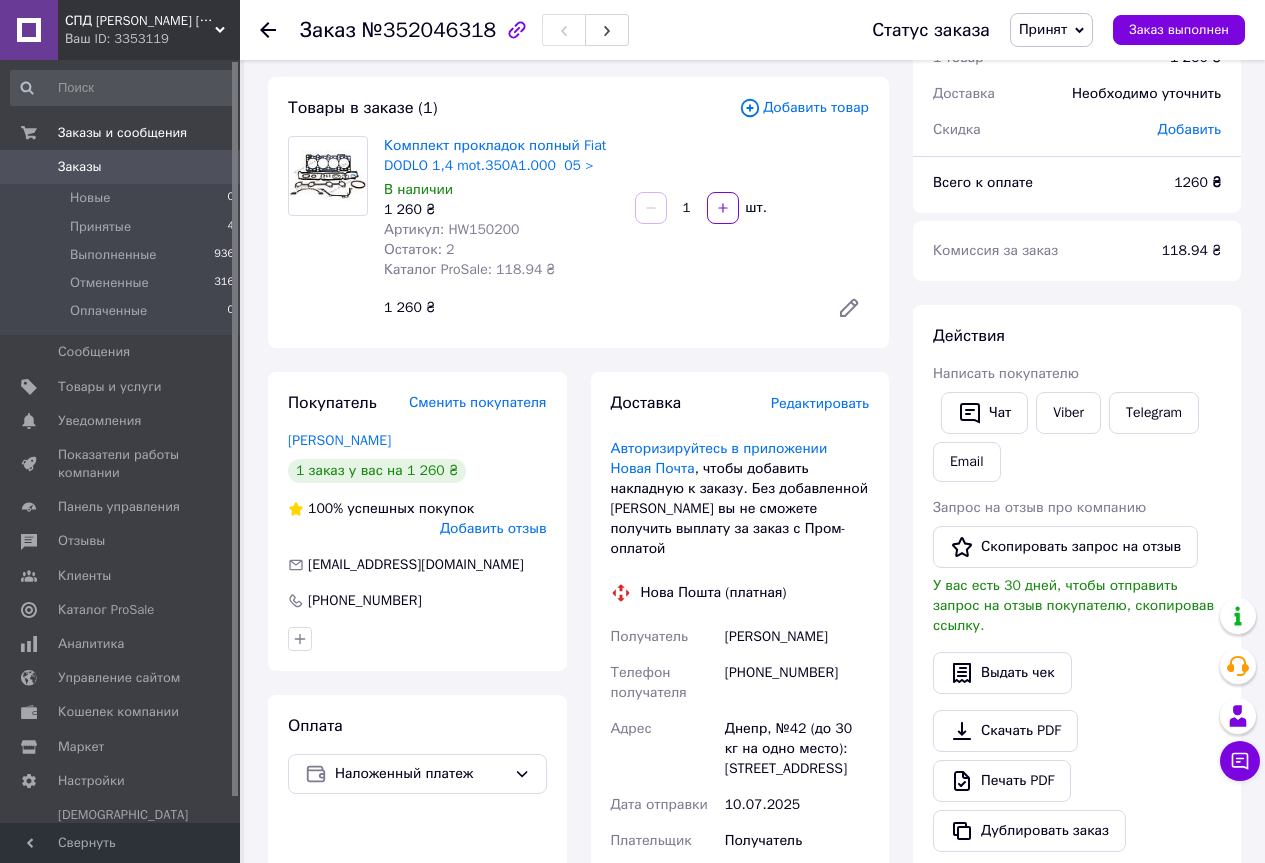 scroll, scrollTop: 0, scrollLeft: 0, axis: both 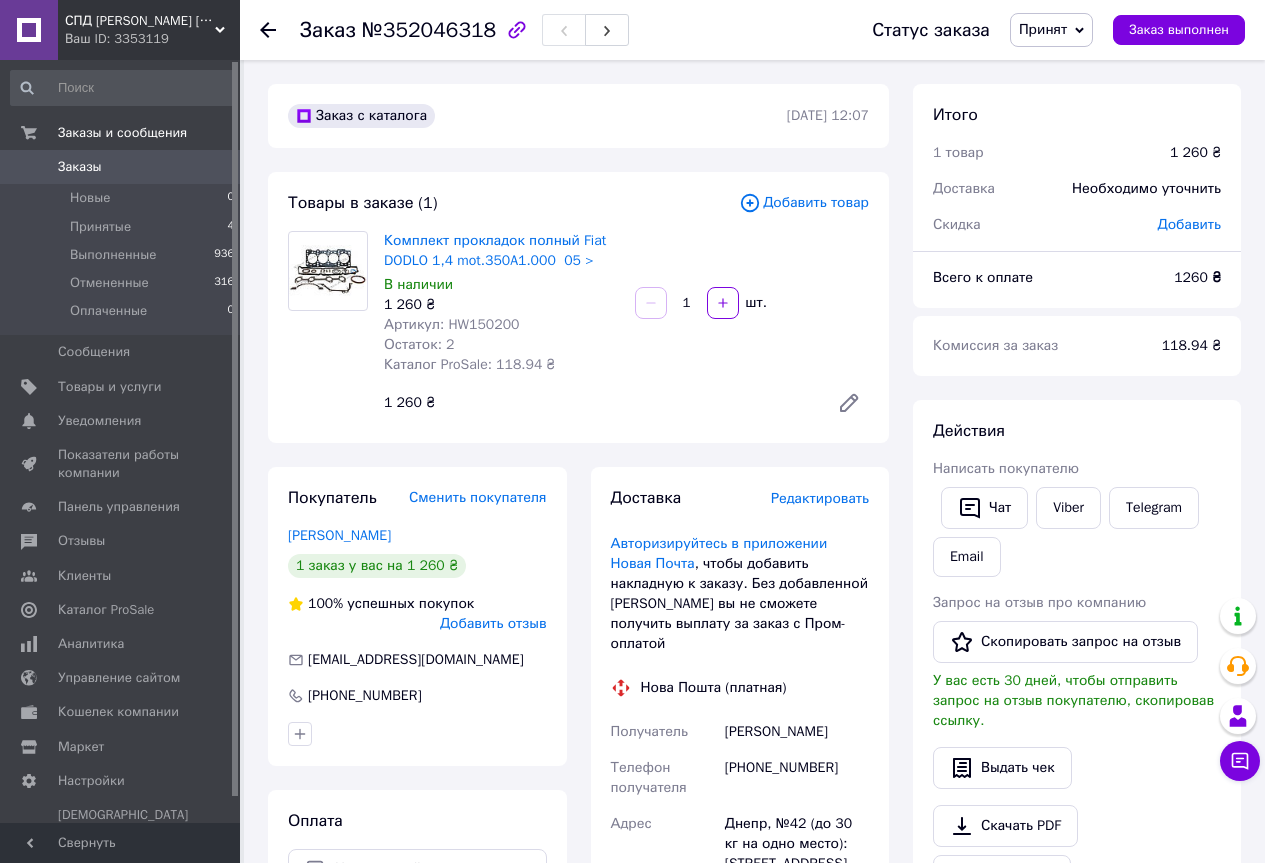 click on "Заказы" at bounding box center (80, 167) 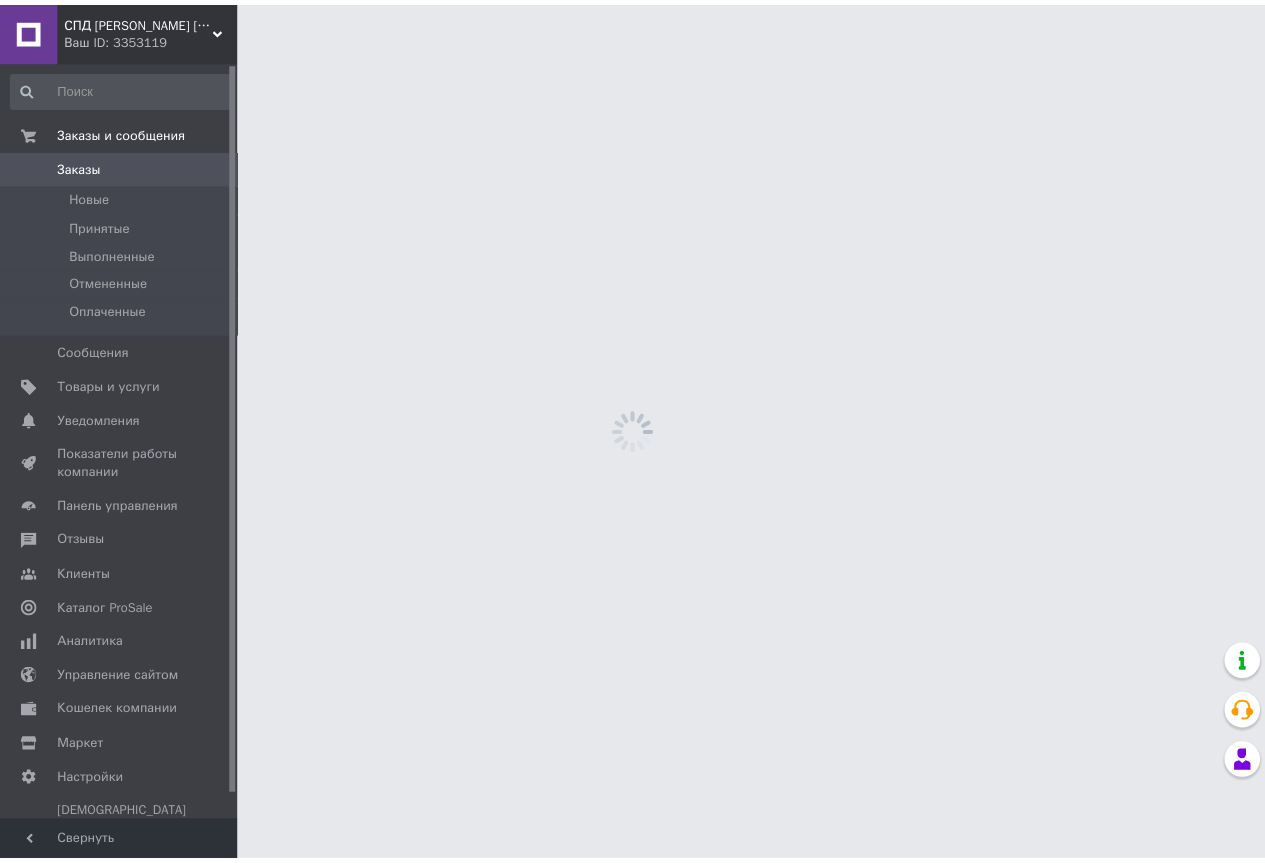 scroll, scrollTop: 0, scrollLeft: 0, axis: both 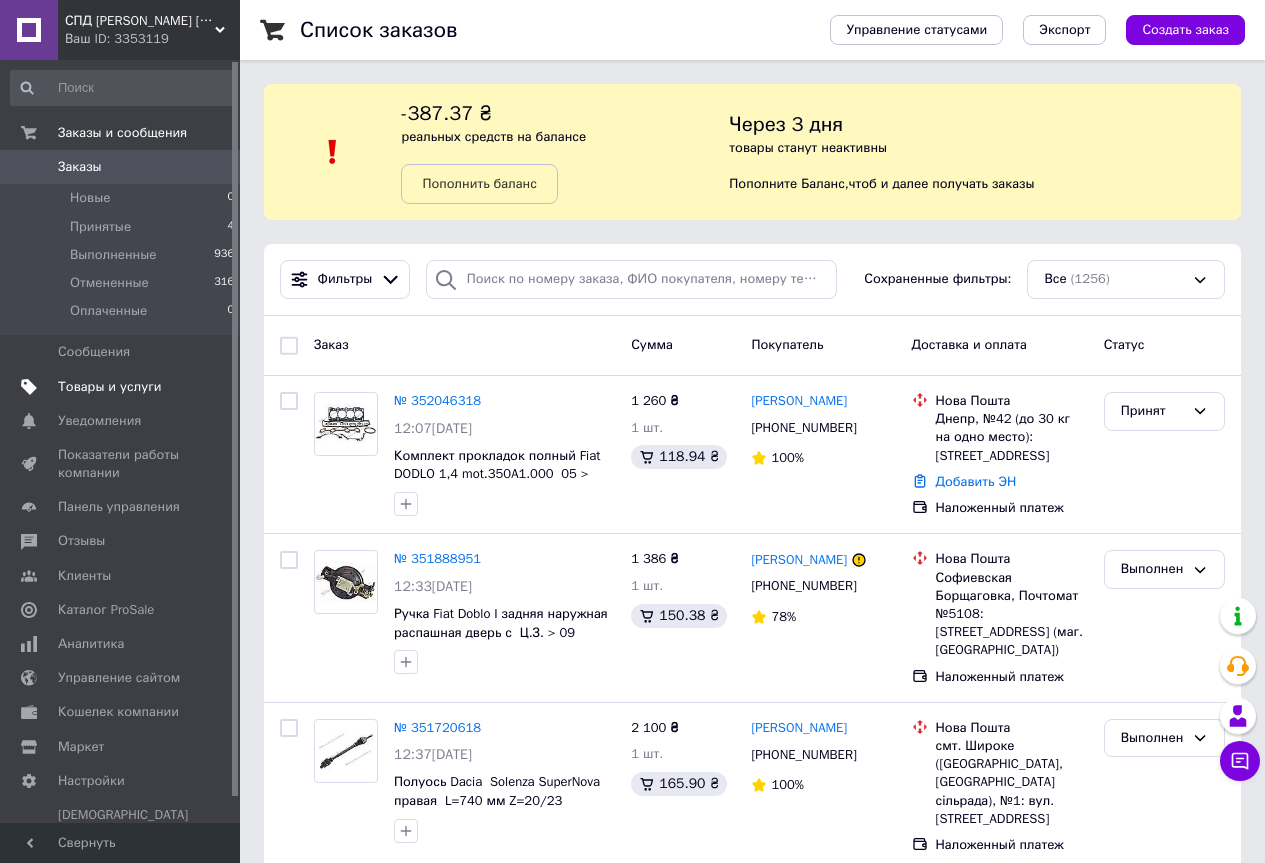 click on "Товары и услуги" at bounding box center (110, 387) 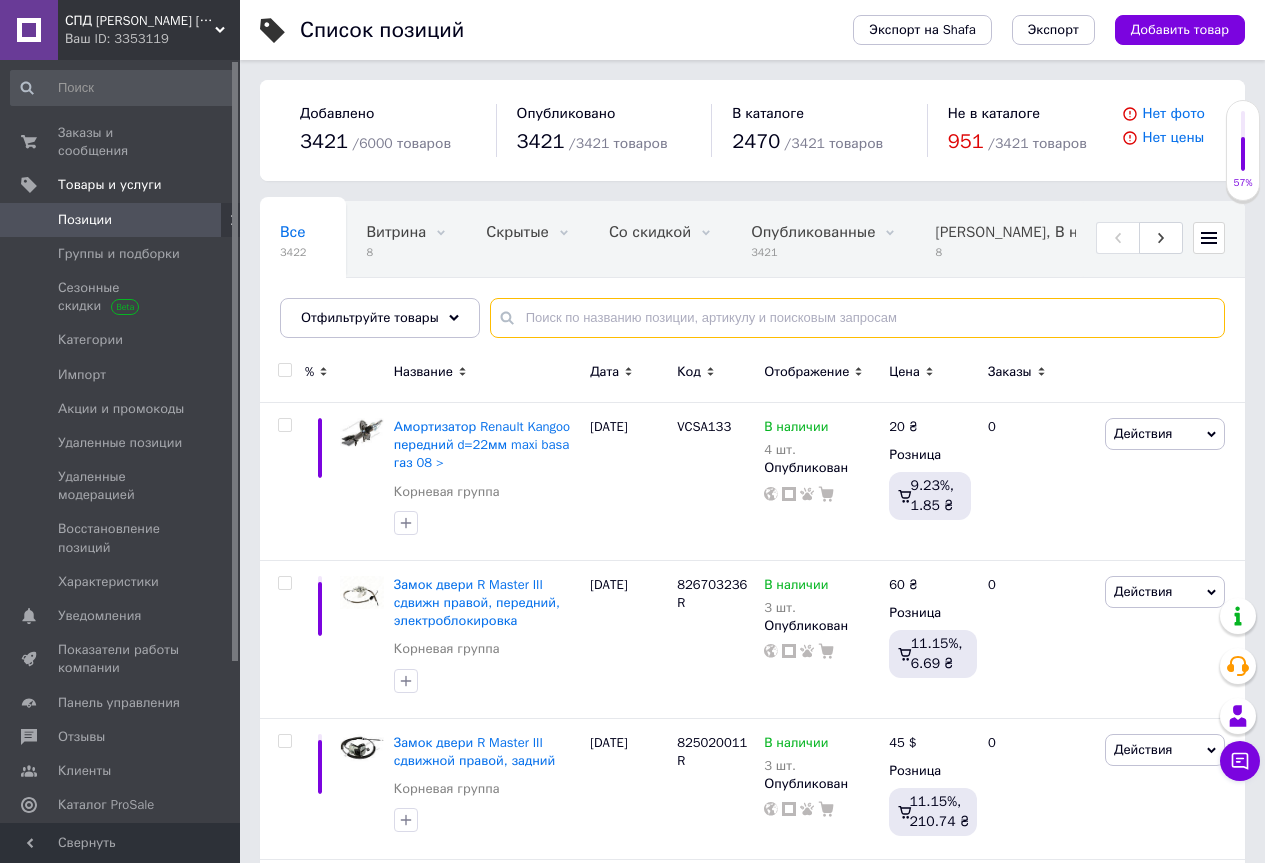 click at bounding box center [857, 318] 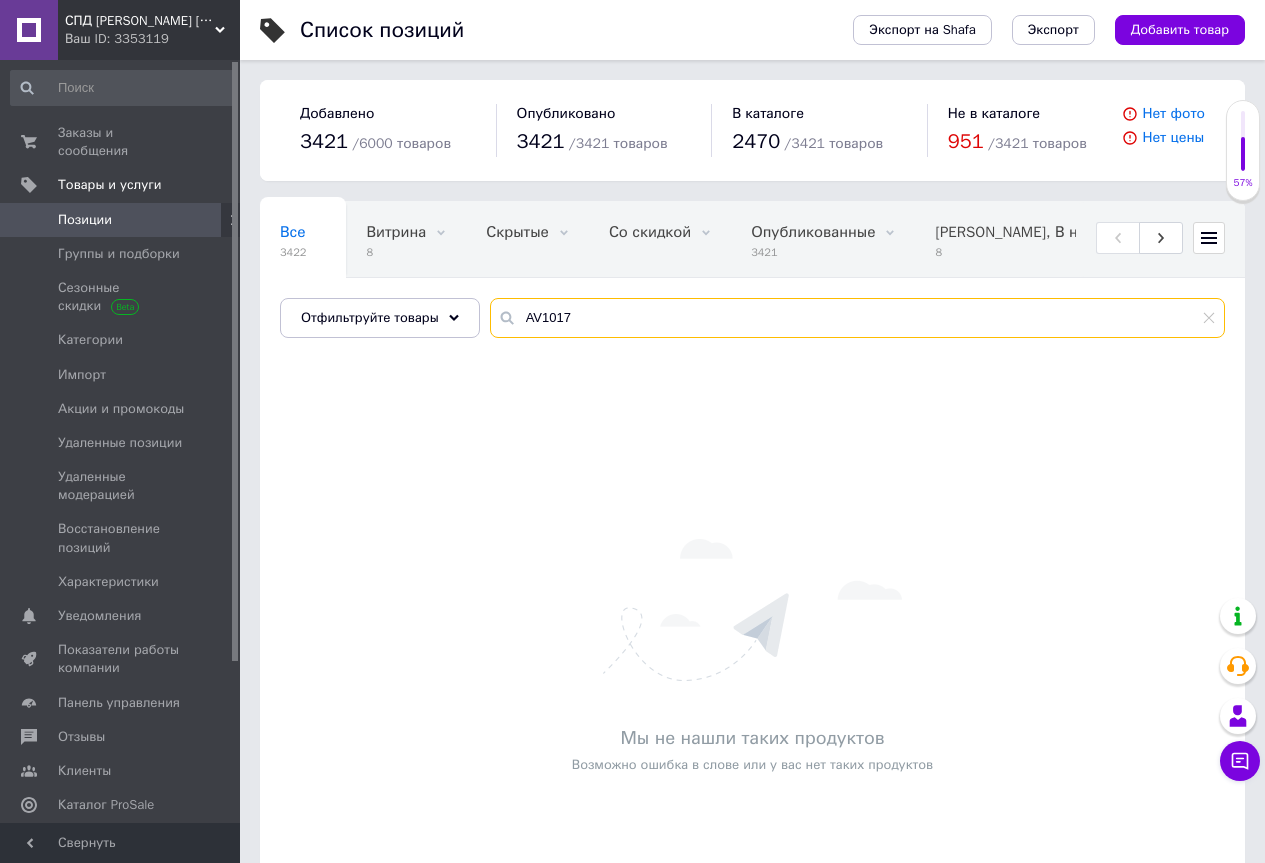 click on "AV1017" at bounding box center [857, 318] 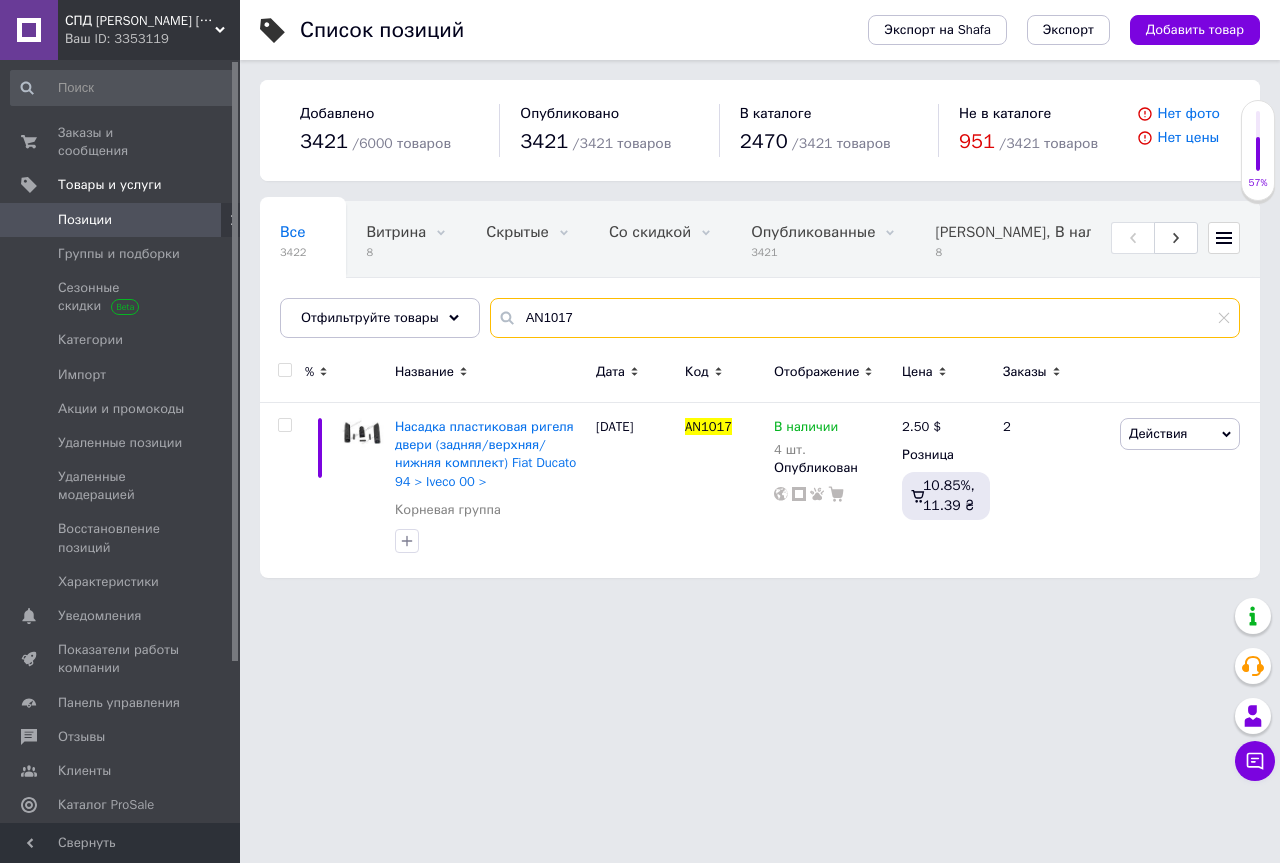 type on "AN1017" 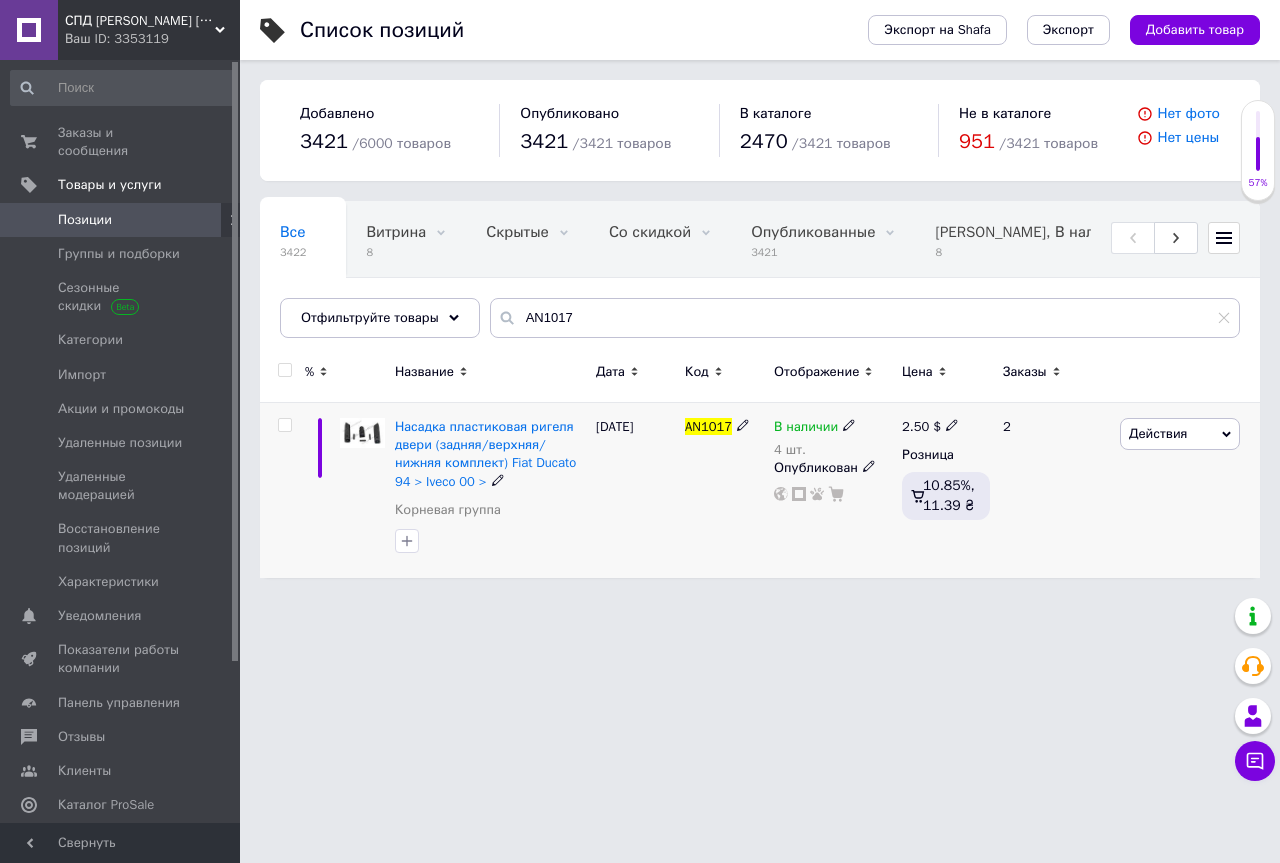 click on "В наличии" at bounding box center [806, 429] 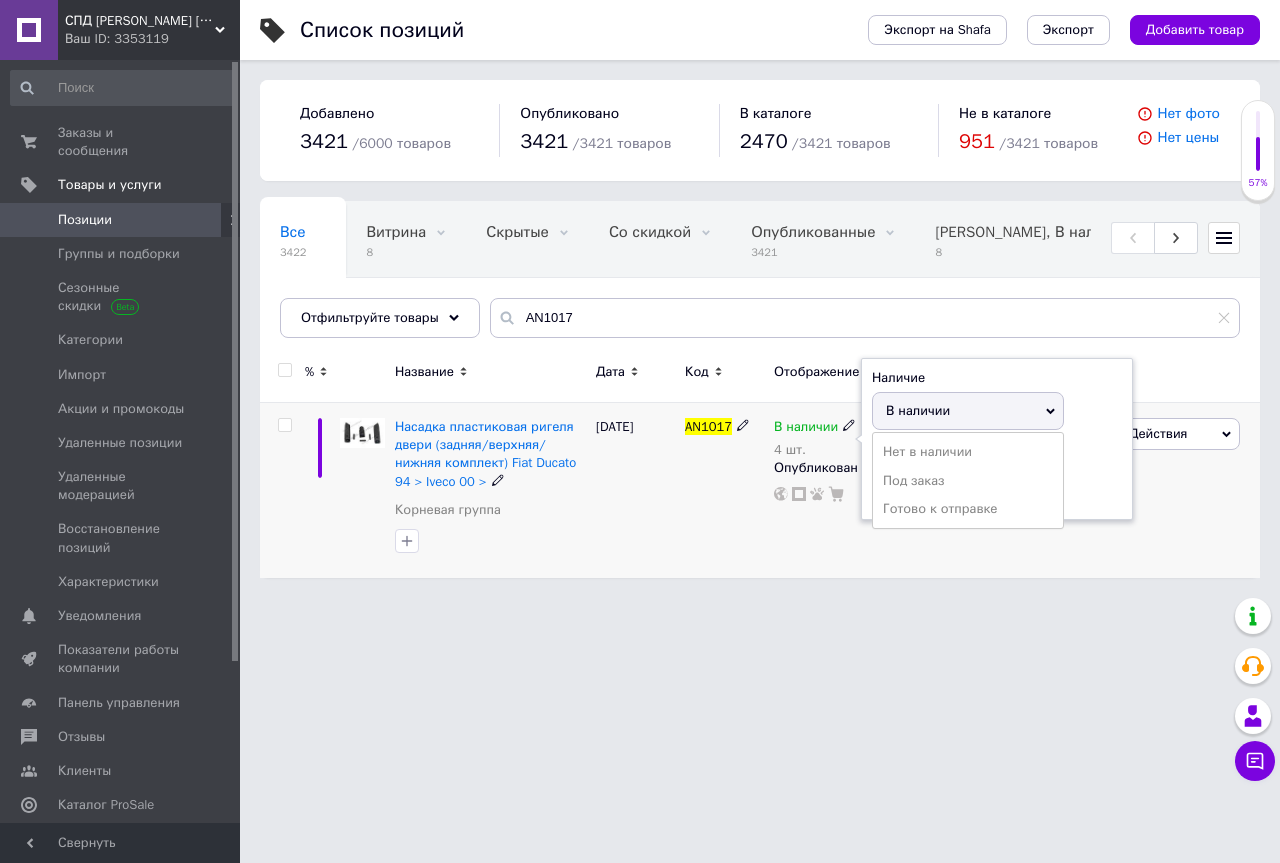 click on "В наличии" at bounding box center [806, 429] 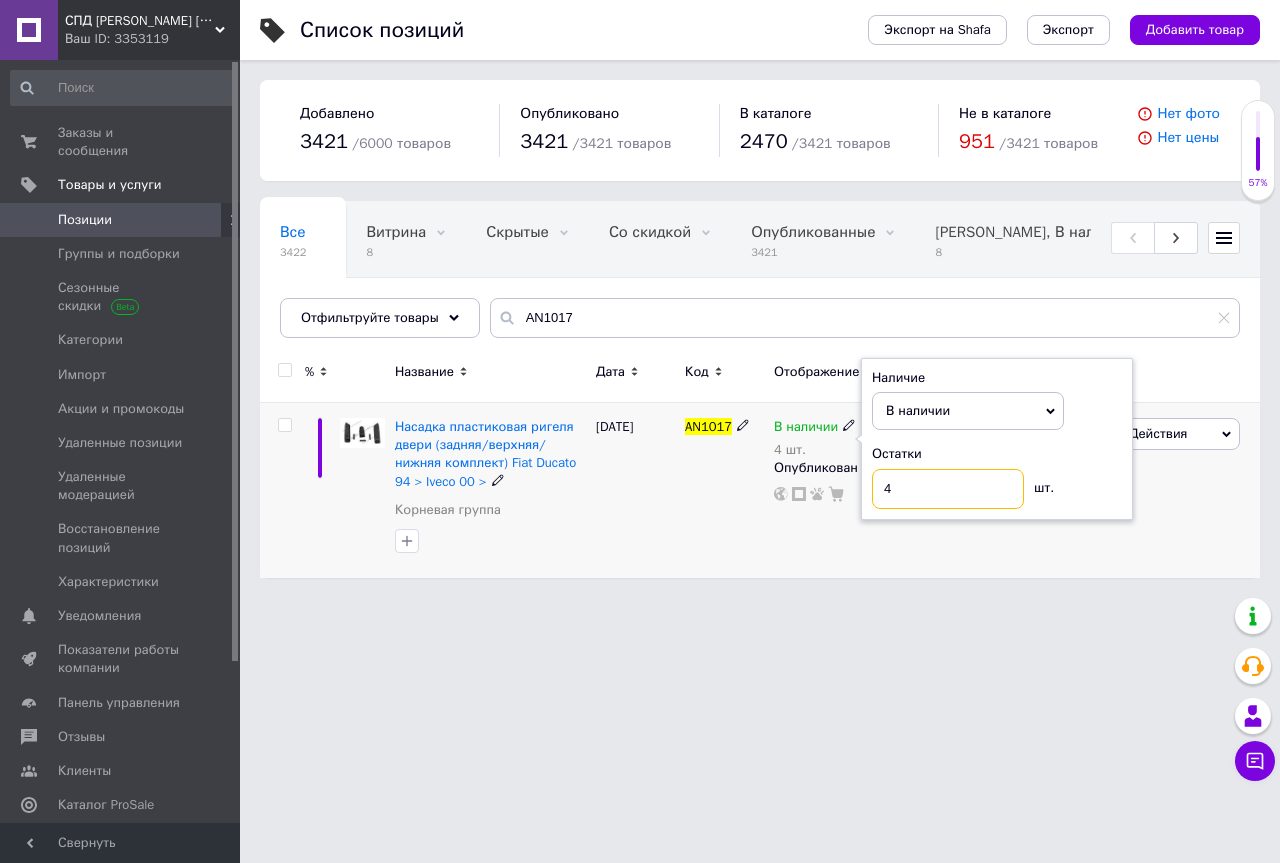 click on "4" at bounding box center [948, 489] 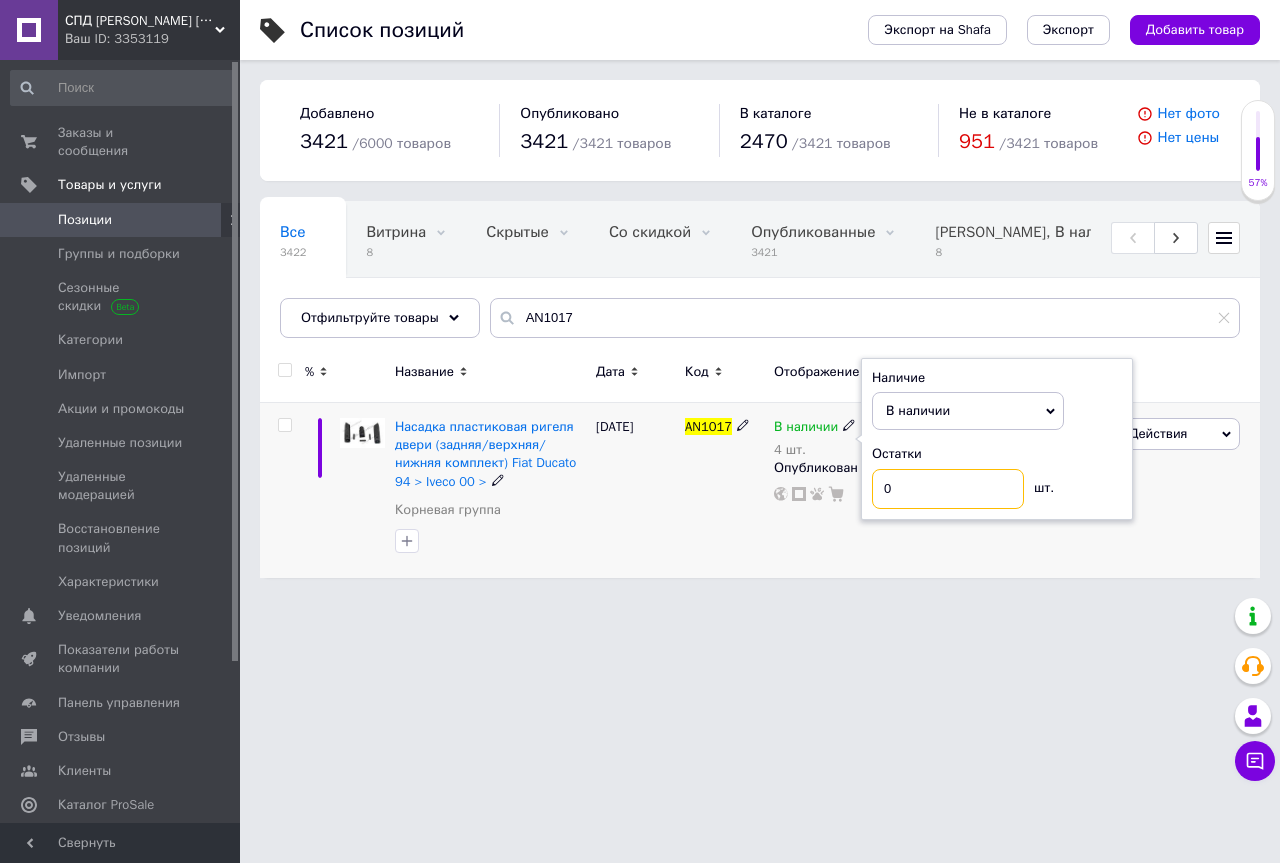 type on "0" 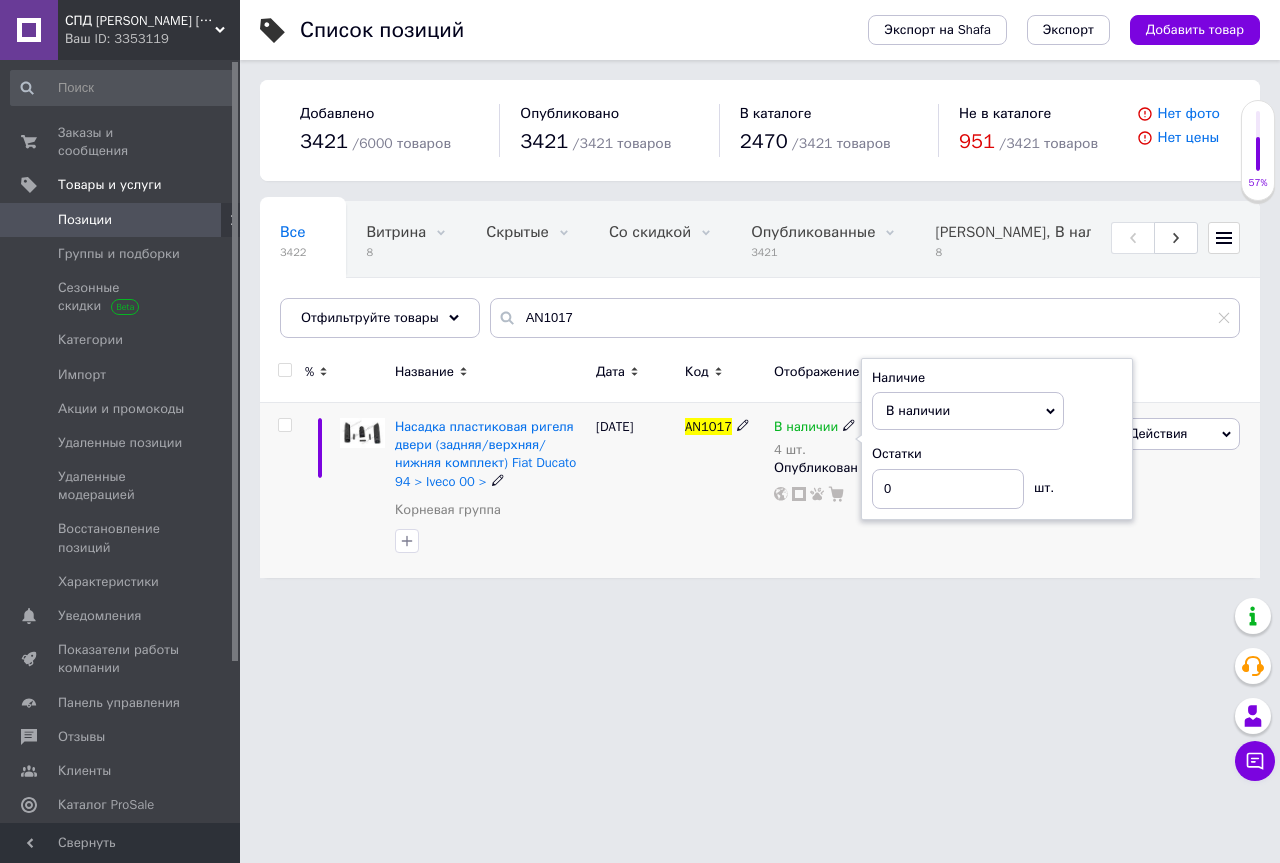 click 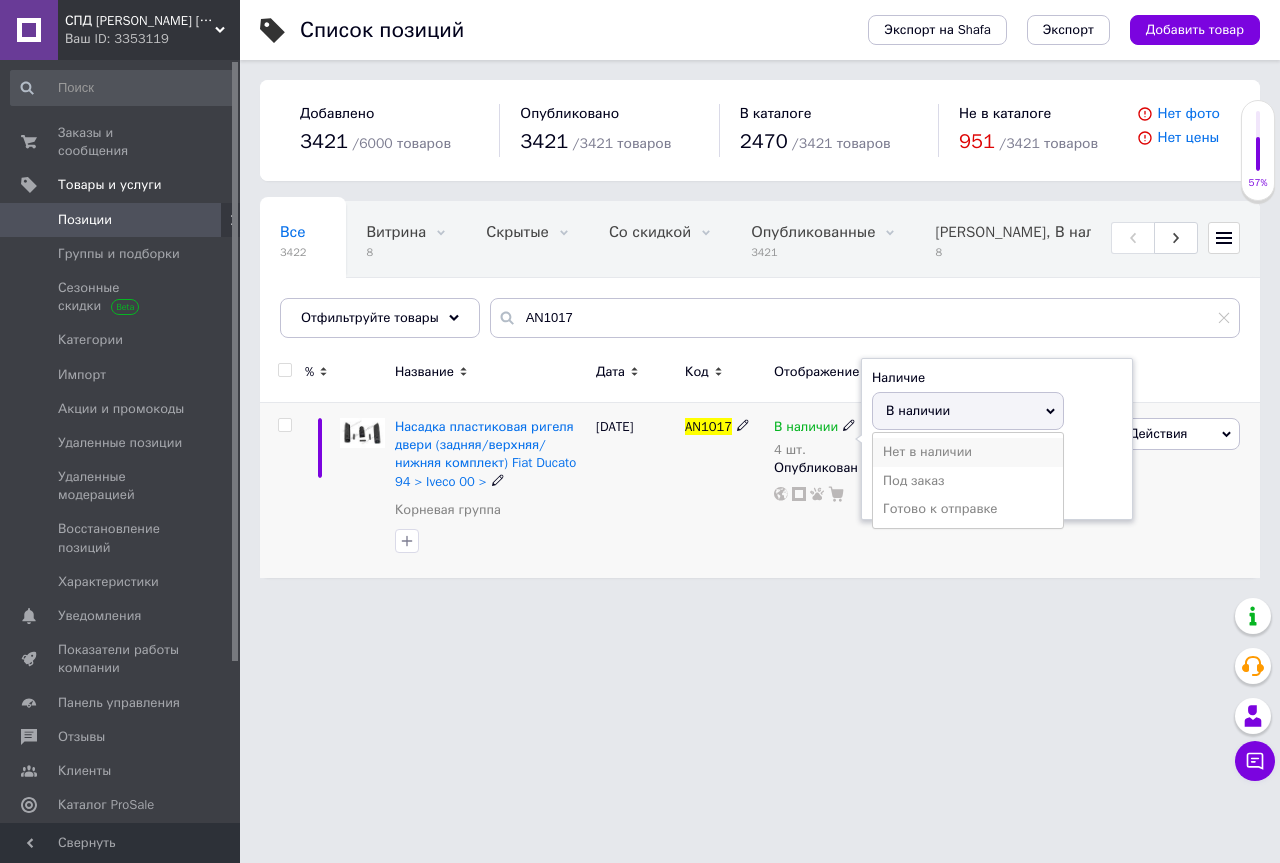 click on "Нет в наличии" at bounding box center [968, 452] 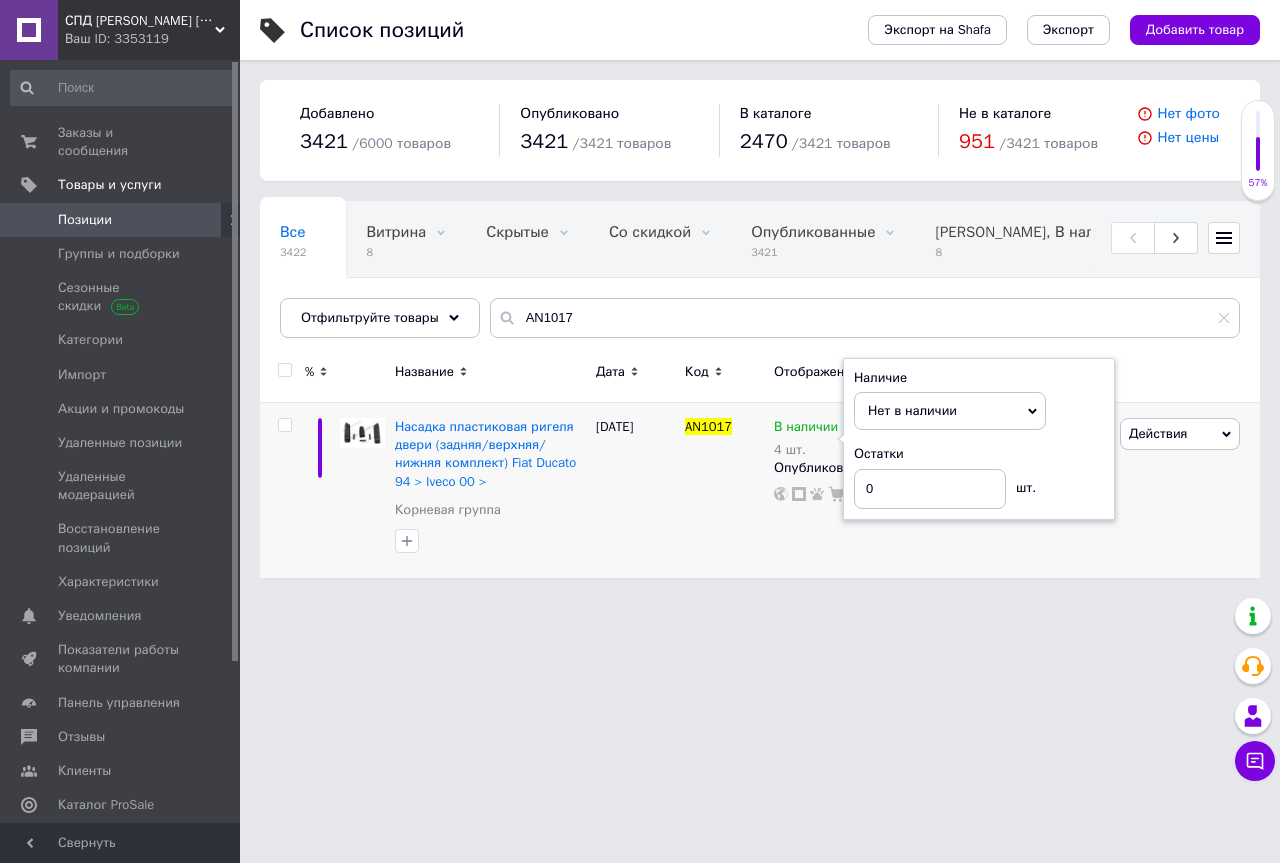 click on "СПД Пархоменко Г.Г, Ваш ID: 3353119 Сайт СПД Пархоменко Г.Г, Кабинет покупателя Проверить состояние системы Страница на портале Справка Выйти Заказы и сообщения 0 0 Товары и услуги Позиции Группы и подборки Сезонные скидки Категории Импорт Акции и промокоды Удаленные позиции Удаленные модерацией Восстановление позиций Характеристики Уведомления 0 0 Показатели работы компании Панель управления Отзывы Клиенты Каталог ProSale Аналитика Управление сайтом Кошелек компании Маркет Настройки Тарифы и счета Экспорт" at bounding box center [640, 299] 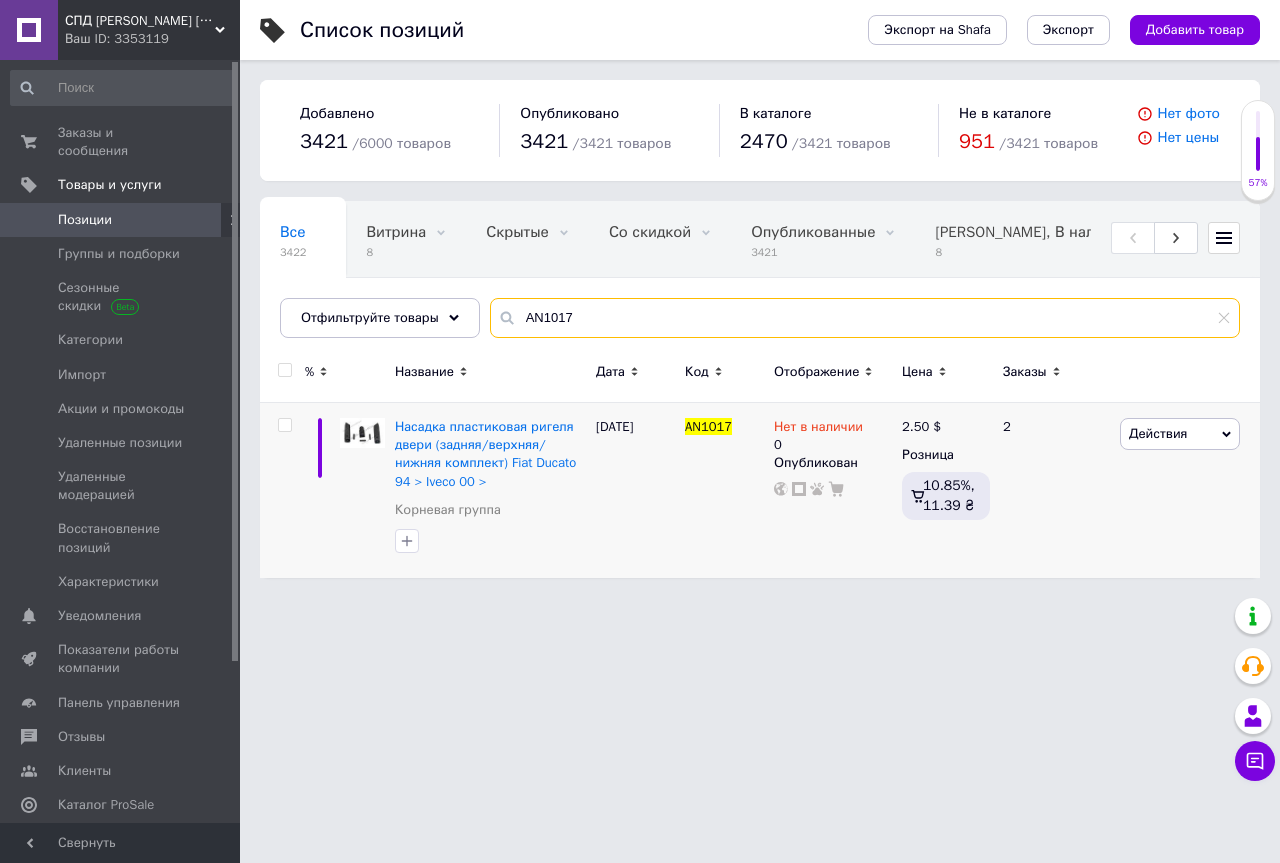 click on "AN1017" at bounding box center (865, 318) 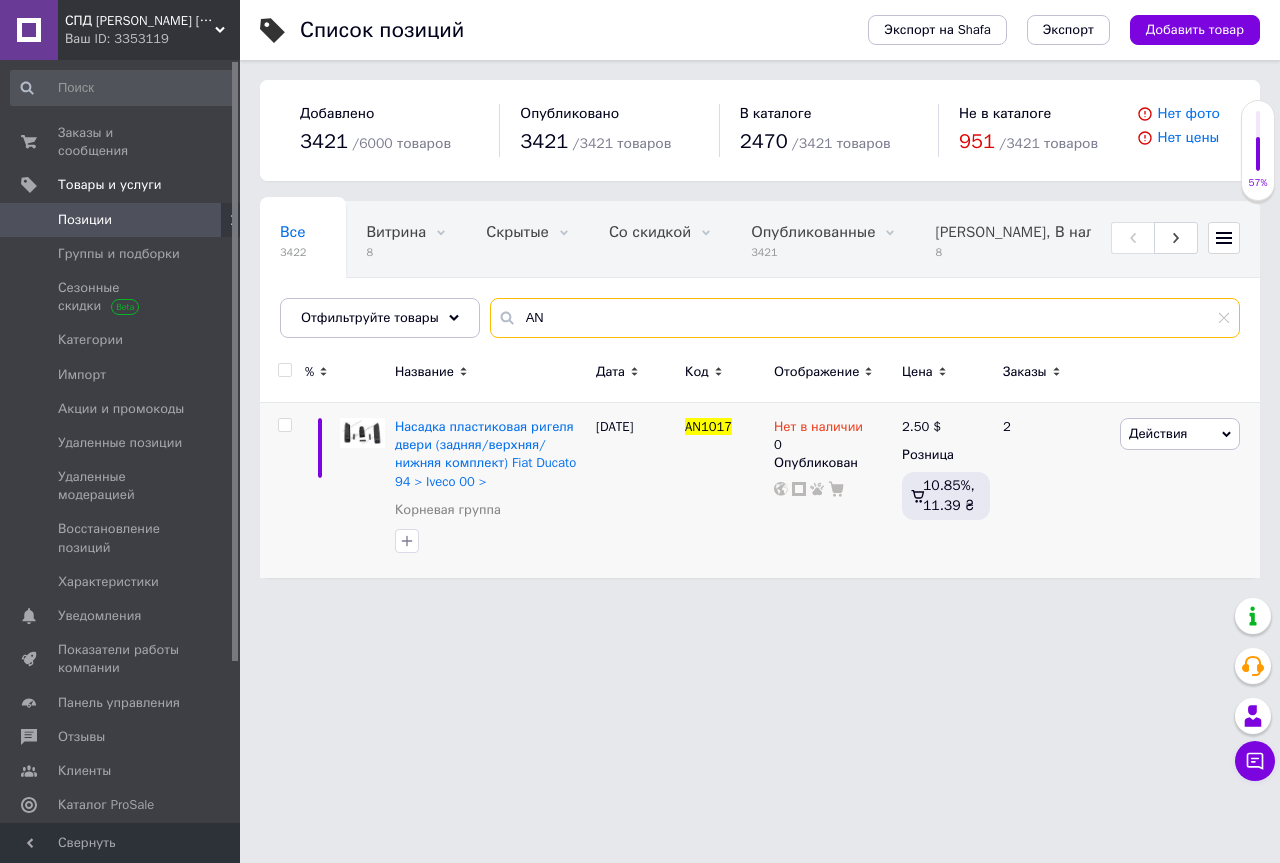 type on "A" 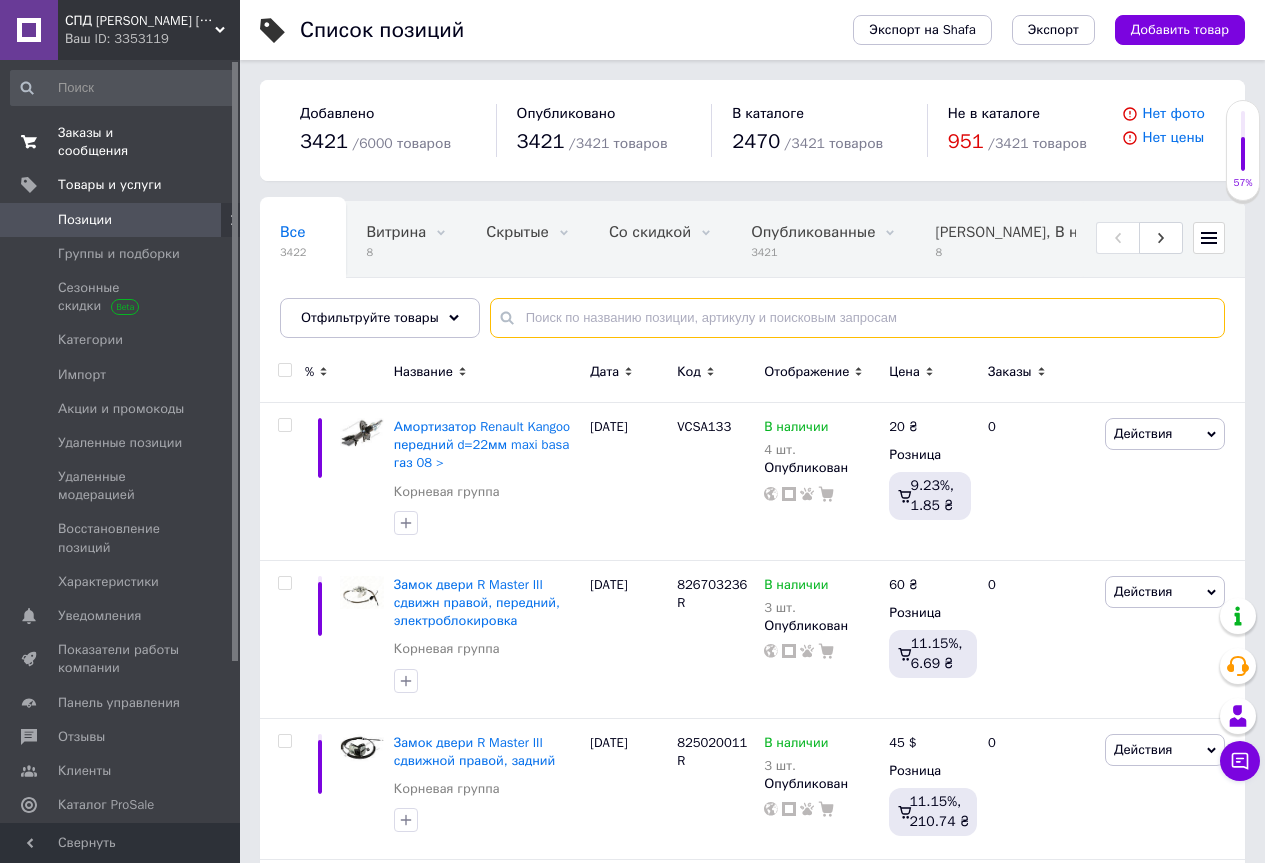 type 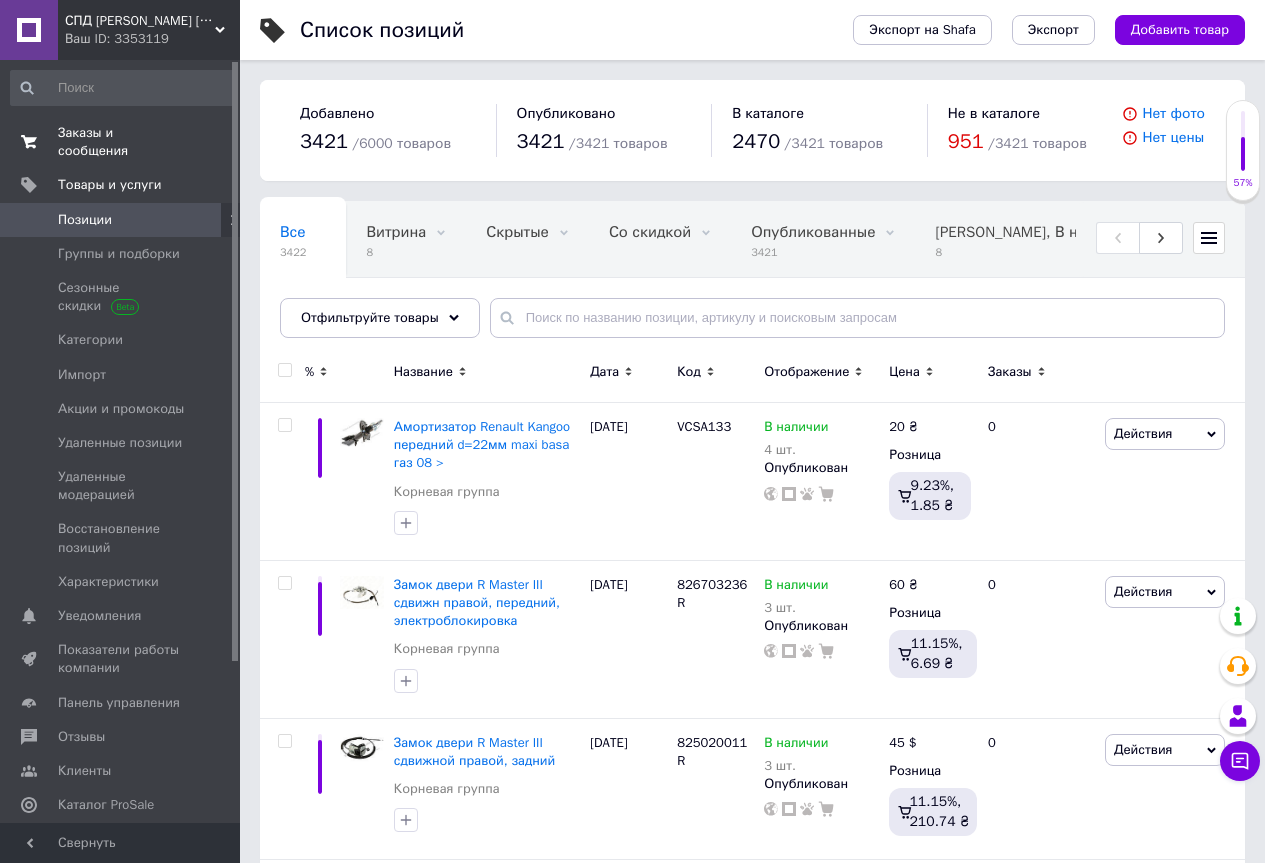 click on "Заказы и сообщения" at bounding box center (121, 142) 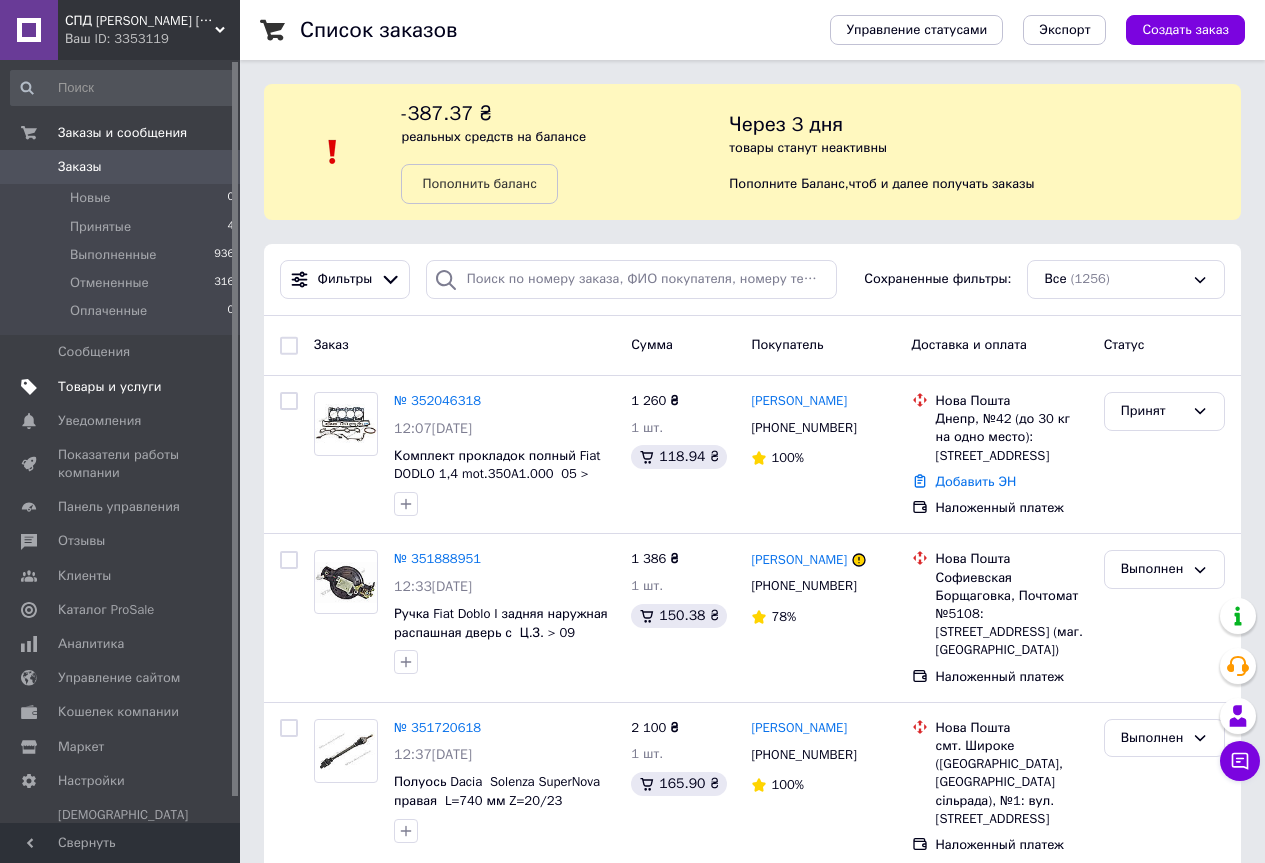 click on "Товары и услуги" at bounding box center (110, 387) 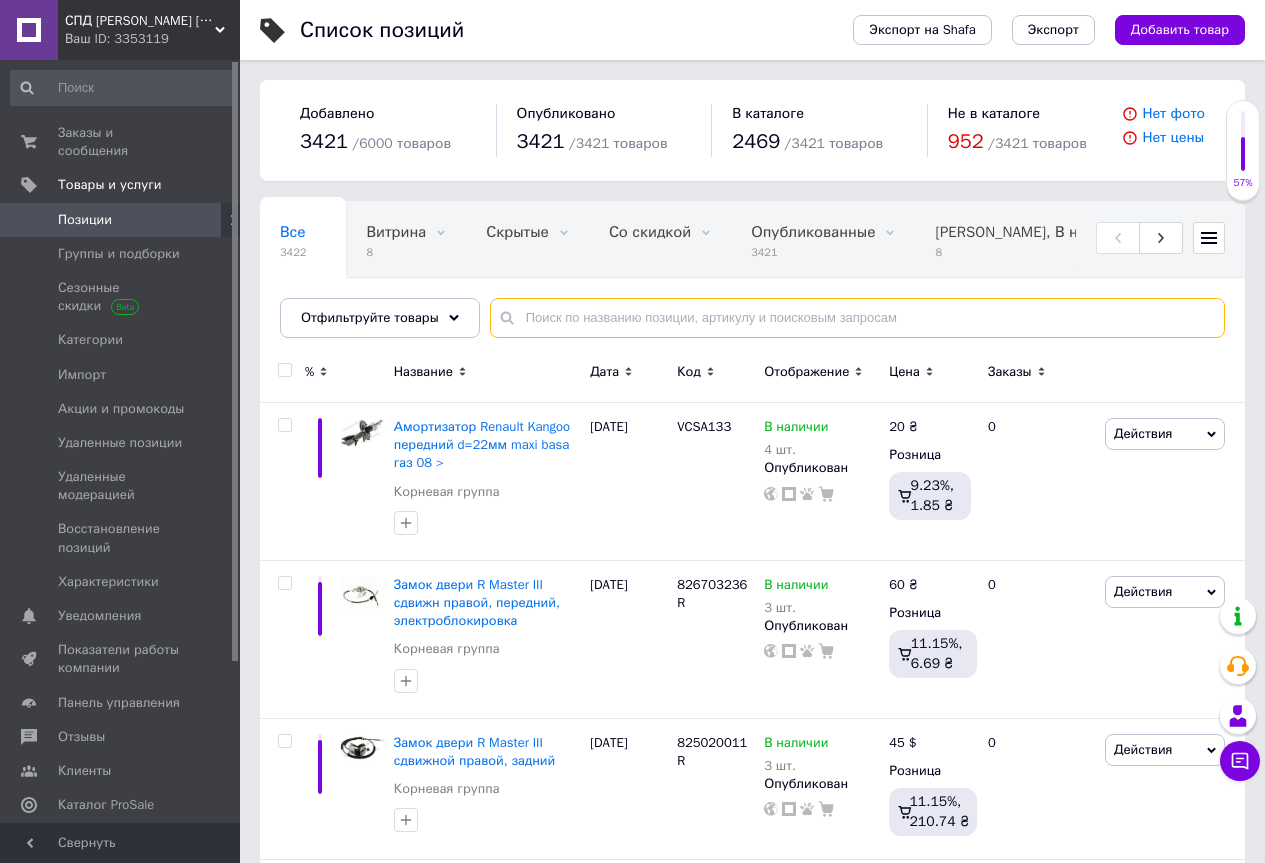 click at bounding box center [857, 318] 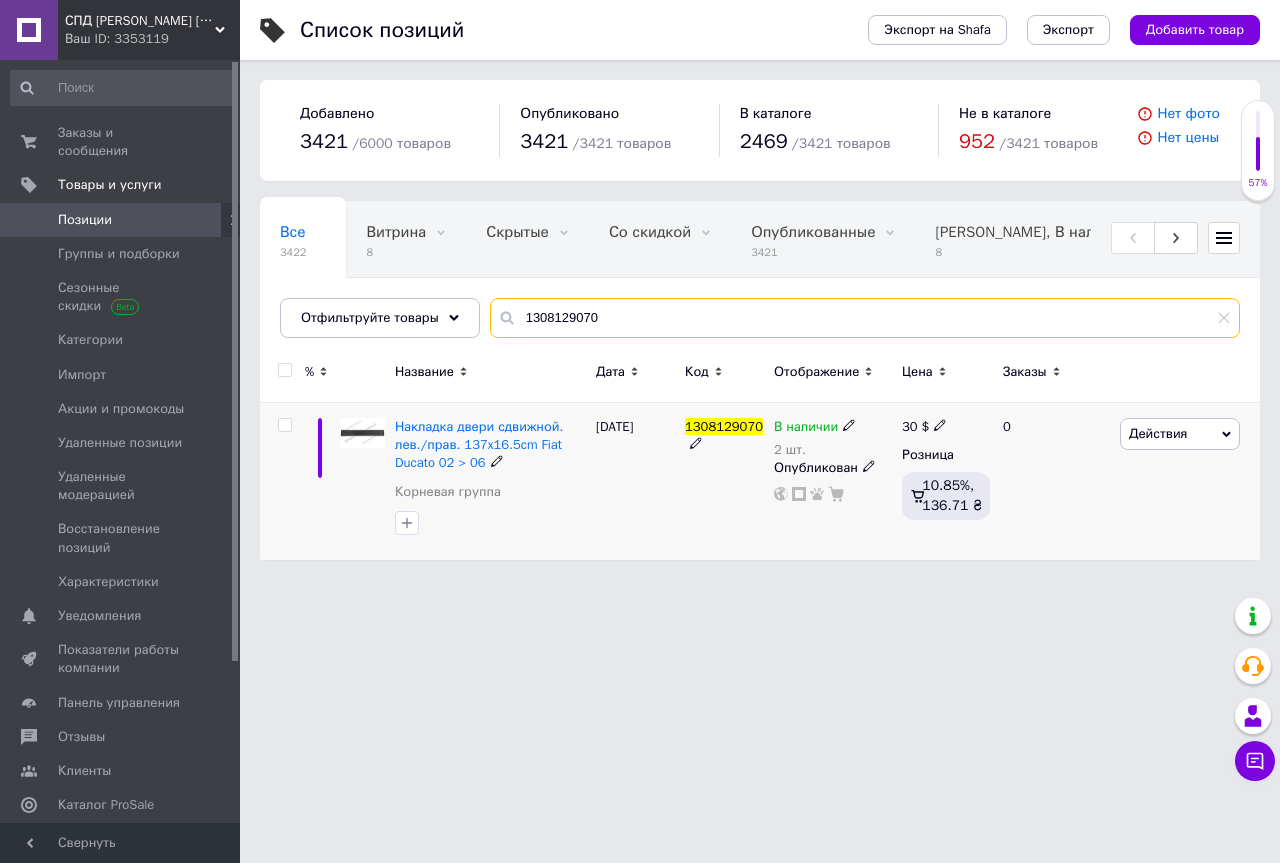 type on "1308129070" 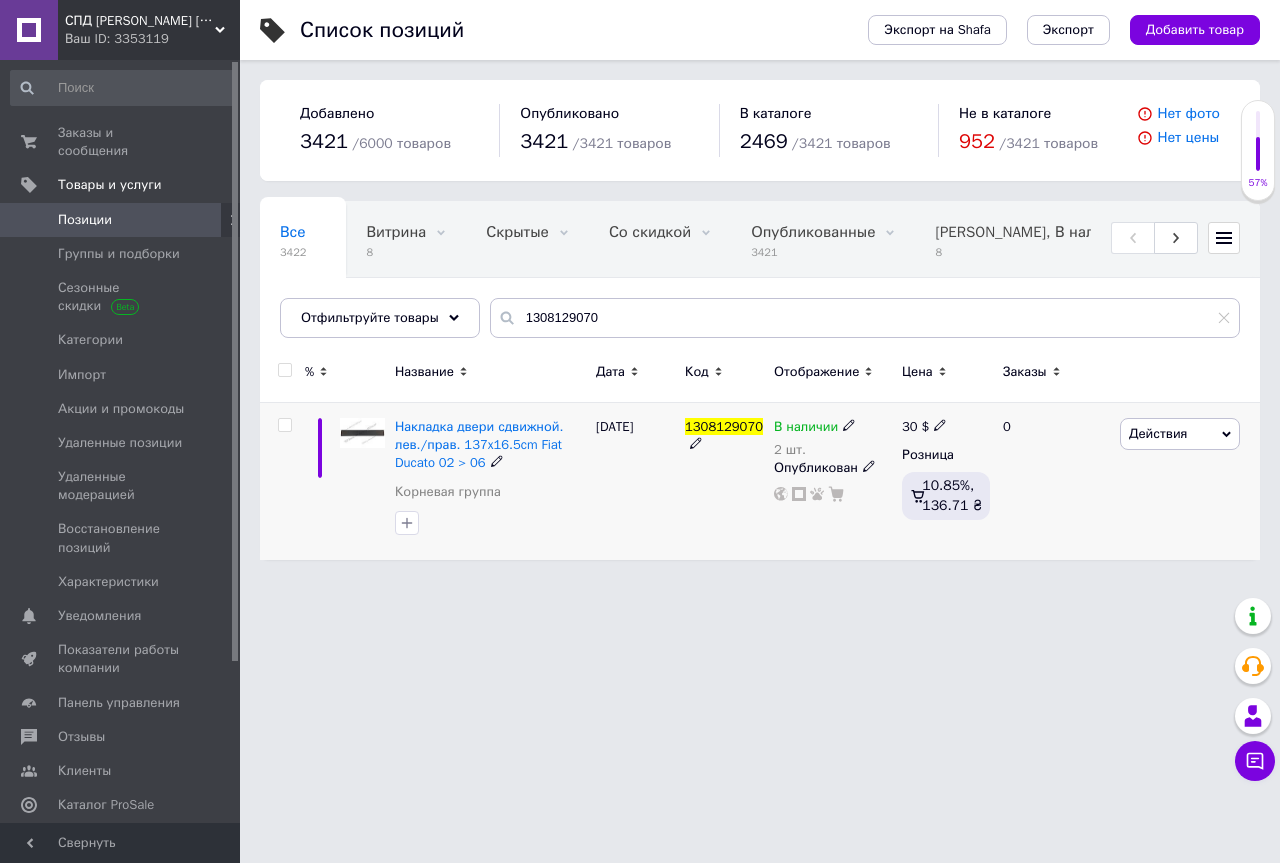 click on "В наличии" at bounding box center [806, 429] 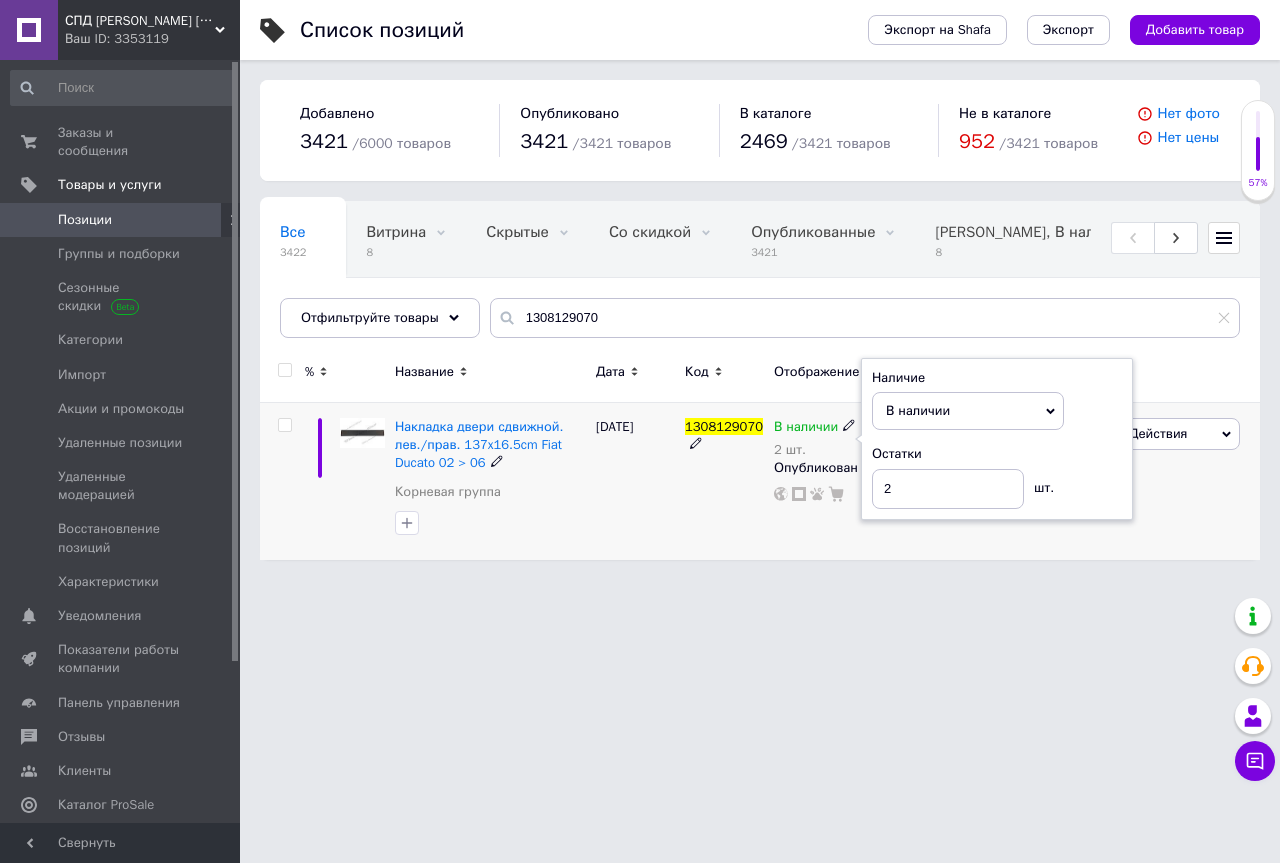 click on "В наличии" at bounding box center (806, 429) 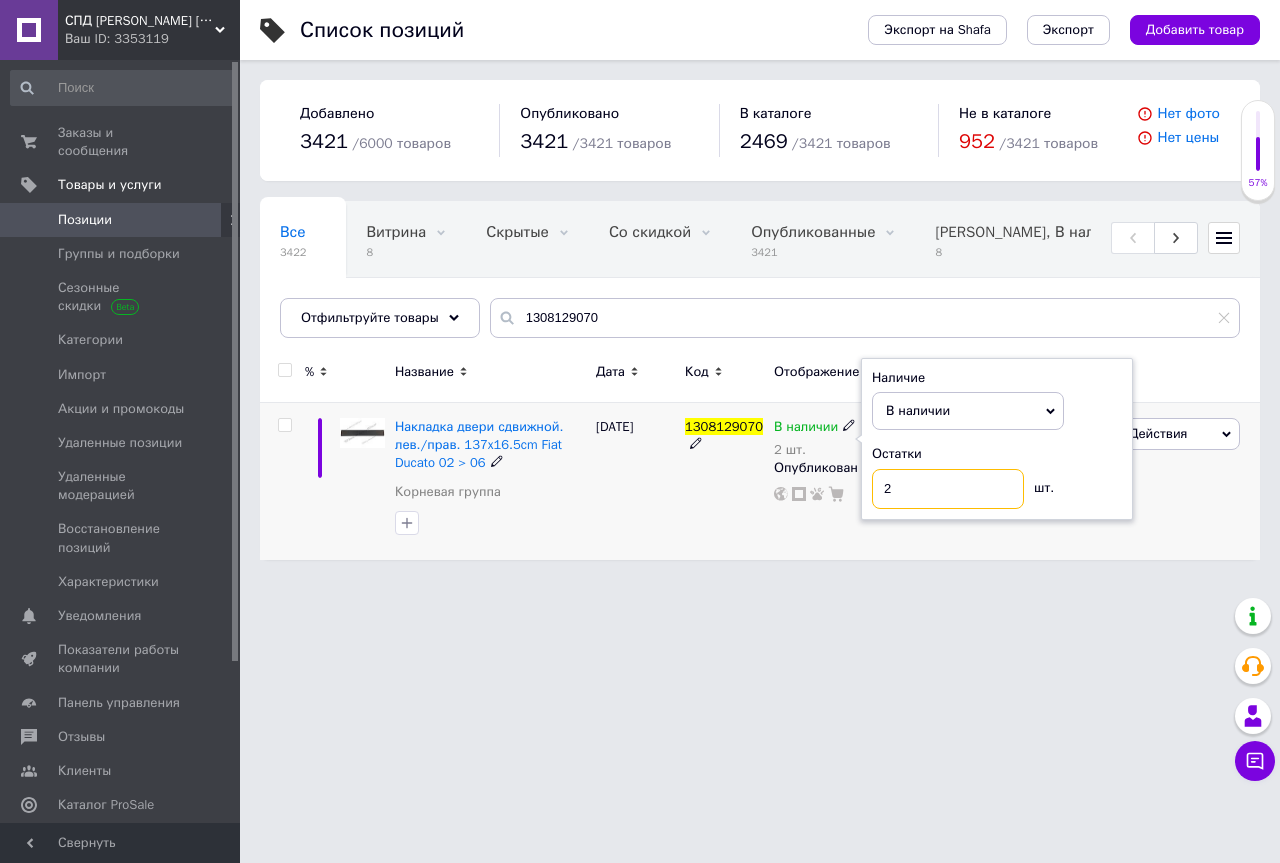 click on "2" at bounding box center (948, 489) 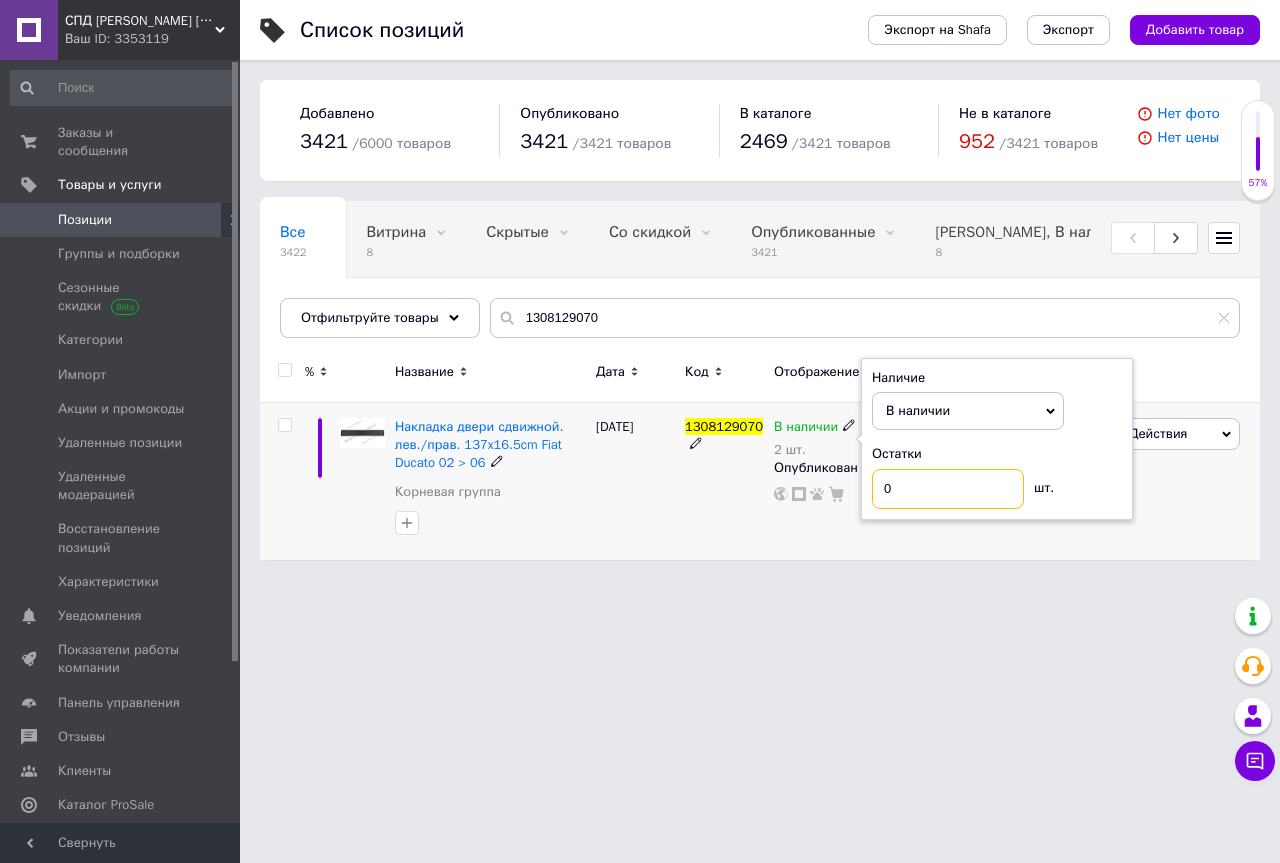 type on "0" 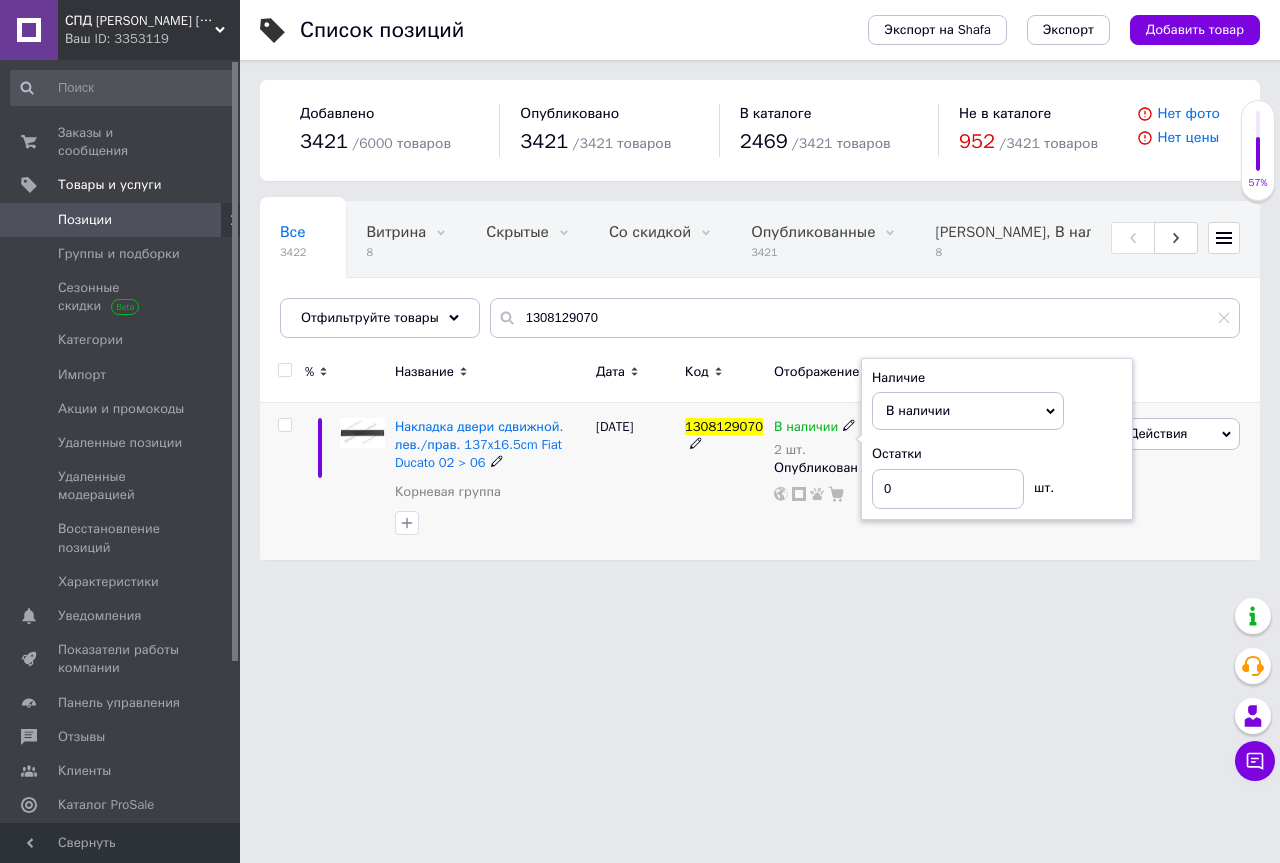 click 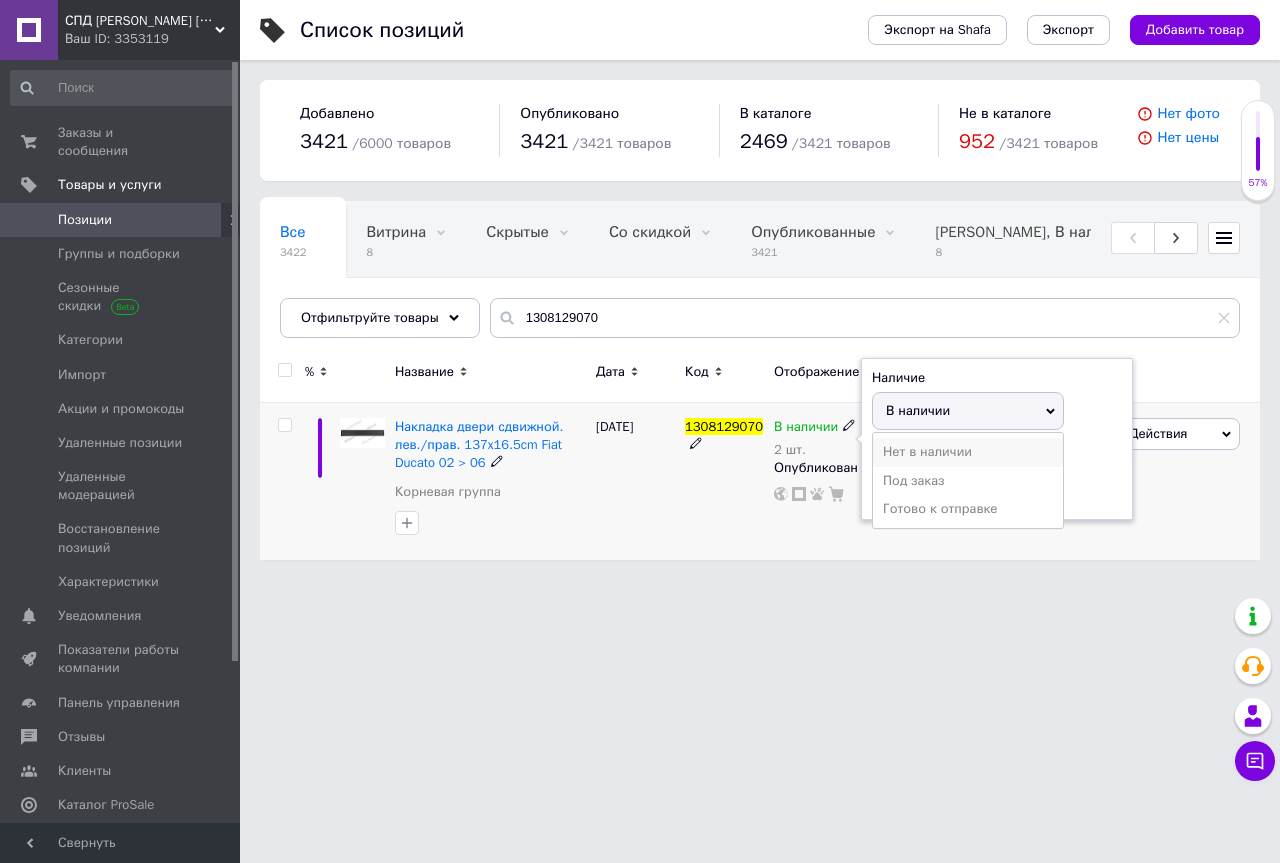 click on "Нет в наличии" at bounding box center [968, 452] 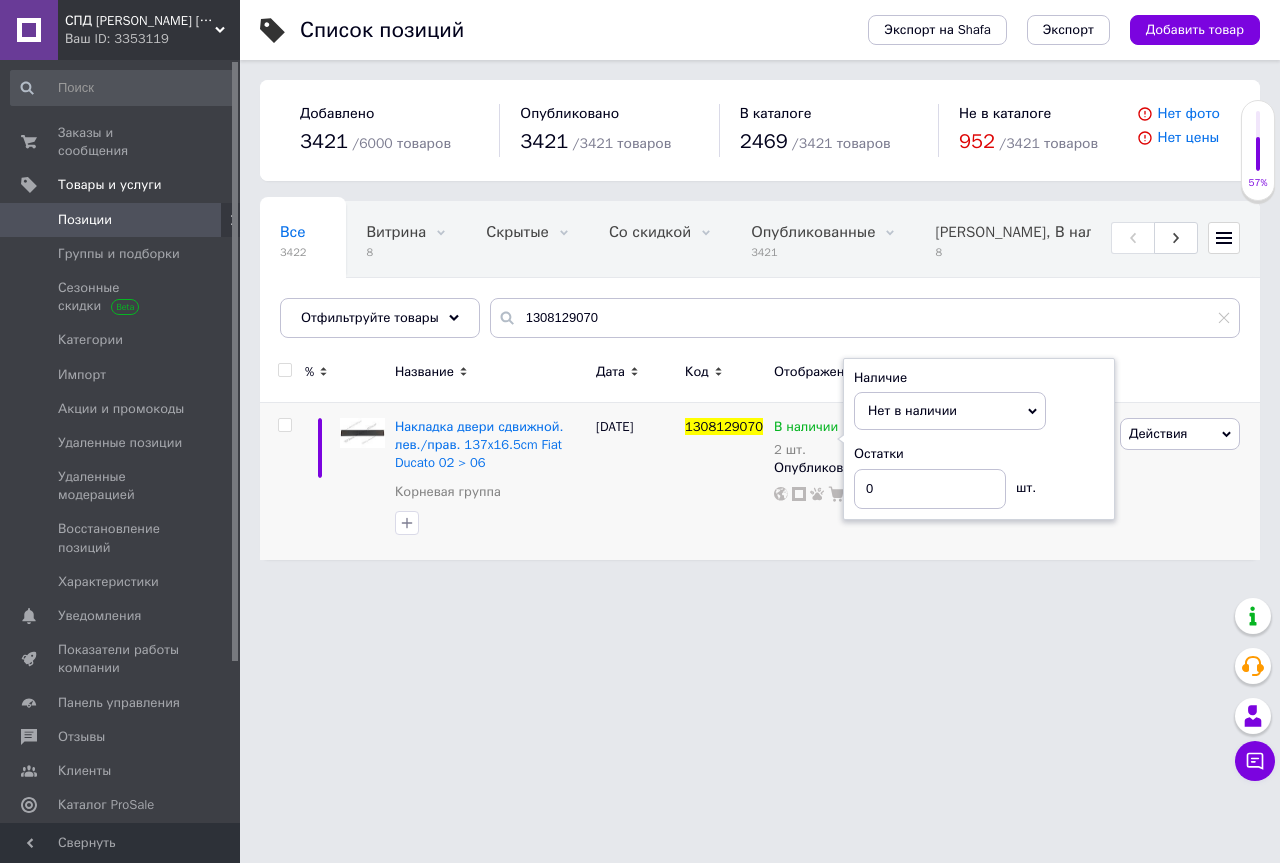 click on "СПД Пархоменко Г.Г, Ваш ID: 3353119 Сайт СПД Пархоменко Г.Г, Кабинет покупателя Проверить состояние системы Страница на портале Справка Выйти Заказы и сообщения 0 0 Товары и услуги Позиции Группы и подборки Сезонные скидки Категории Импорт Акции и промокоды Удаленные позиции Удаленные модерацией Восстановление позиций Характеристики Уведомления 0 0 Показатели работы компании Панель управления Отзывы Клиенты Каталог ProSale Аналитика Управление сайтом Кошелек компании Маркет Настройки Тарифы и счета Экспорт" at bounding box center [640, 290] 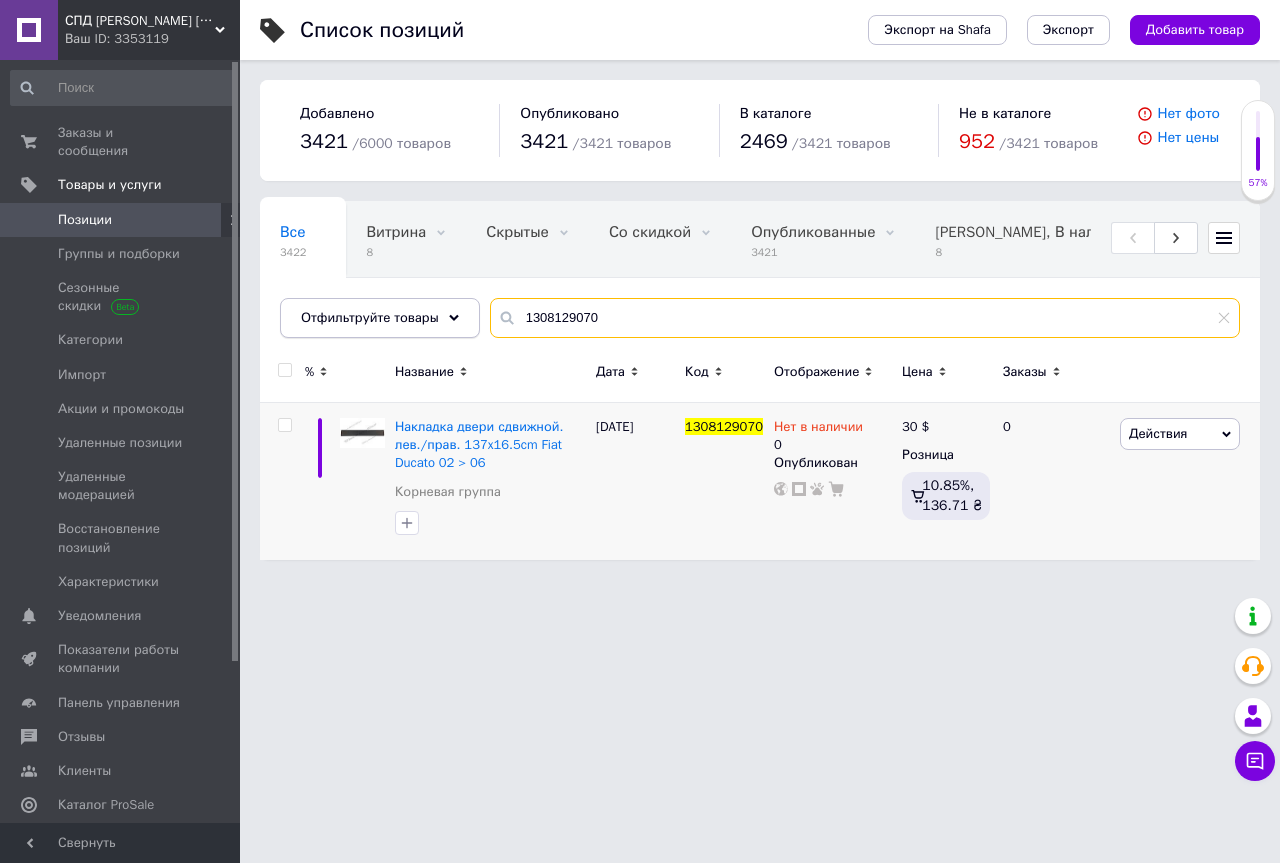 drag, startPoint x: 632, startPoint y: 307, endPoint x: 368, endPoint y: 316, distance: 264.15335 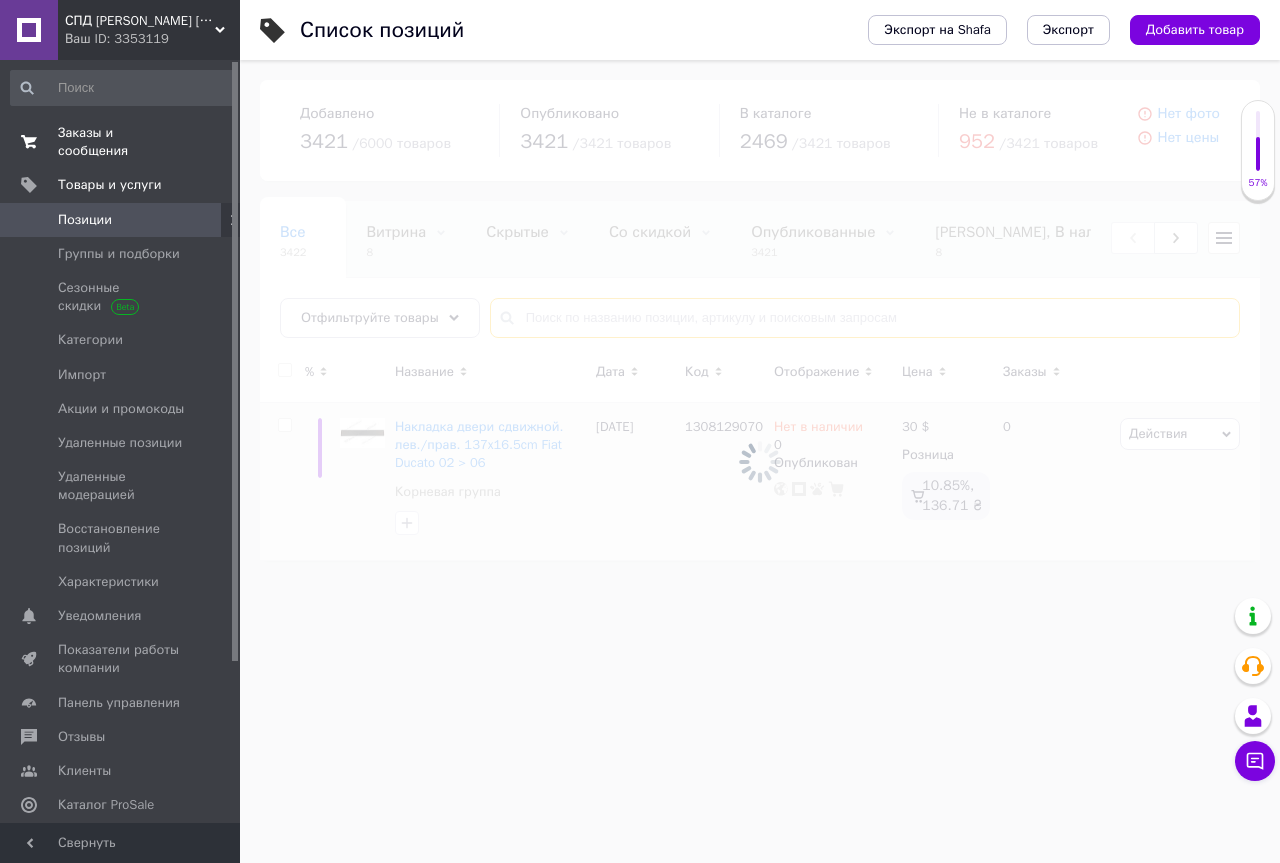 type 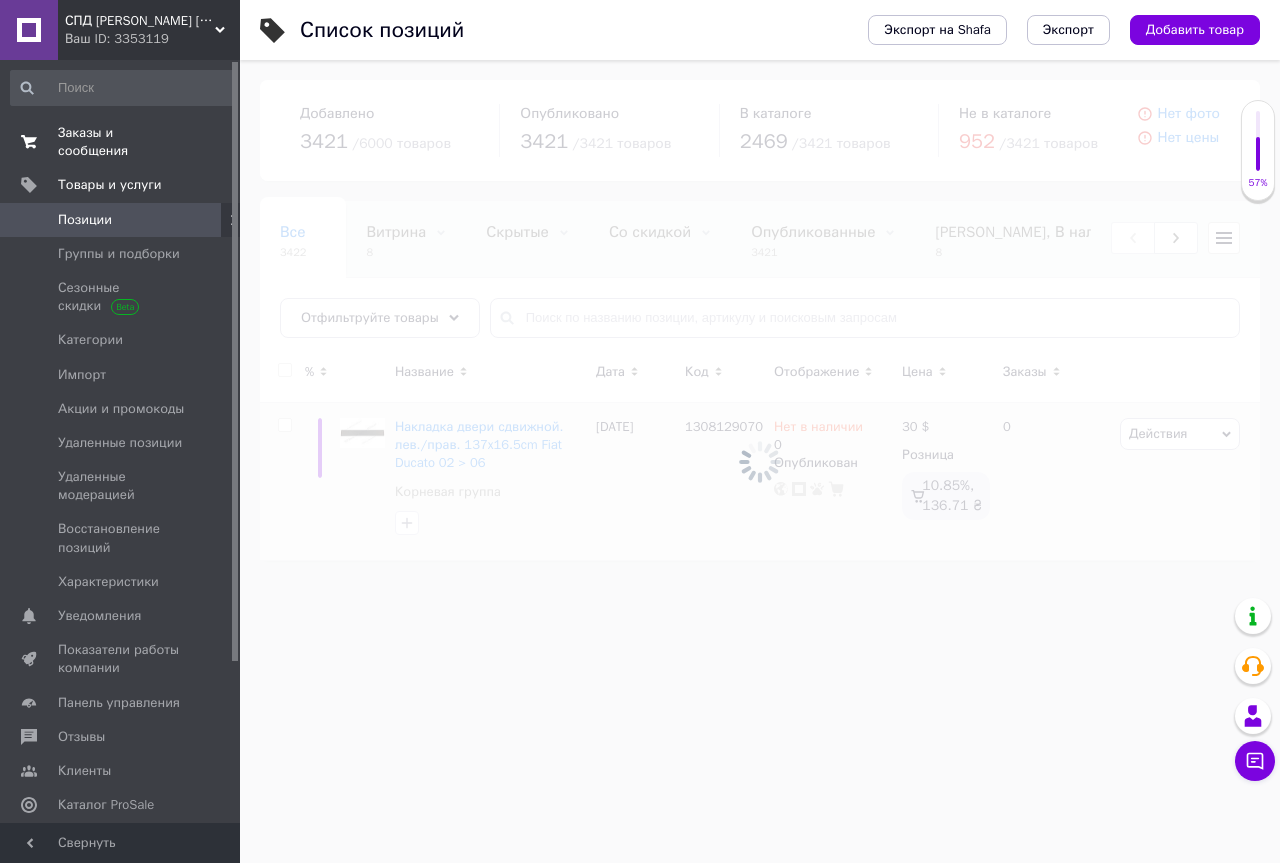 click on "Заказы и сообщения" at bounding box center [121, 142] 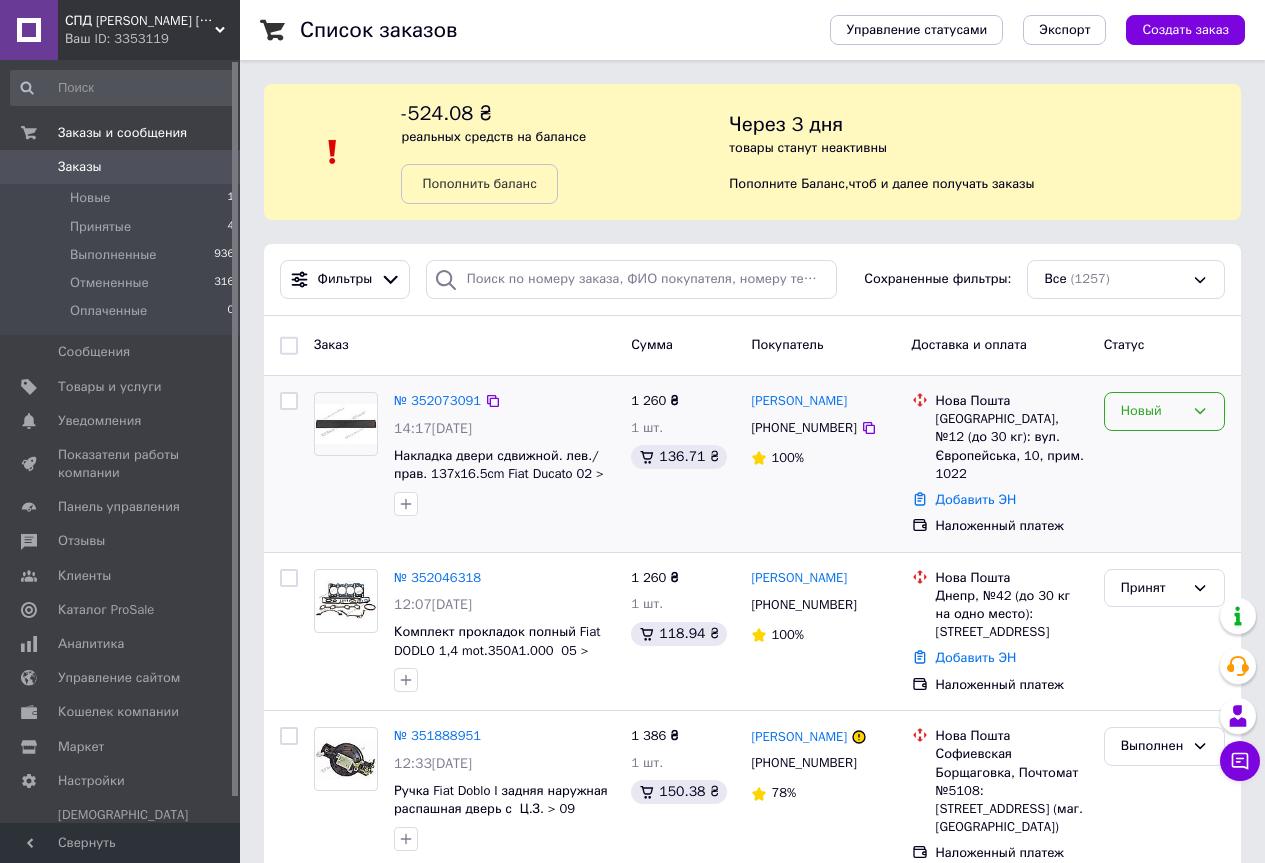 click 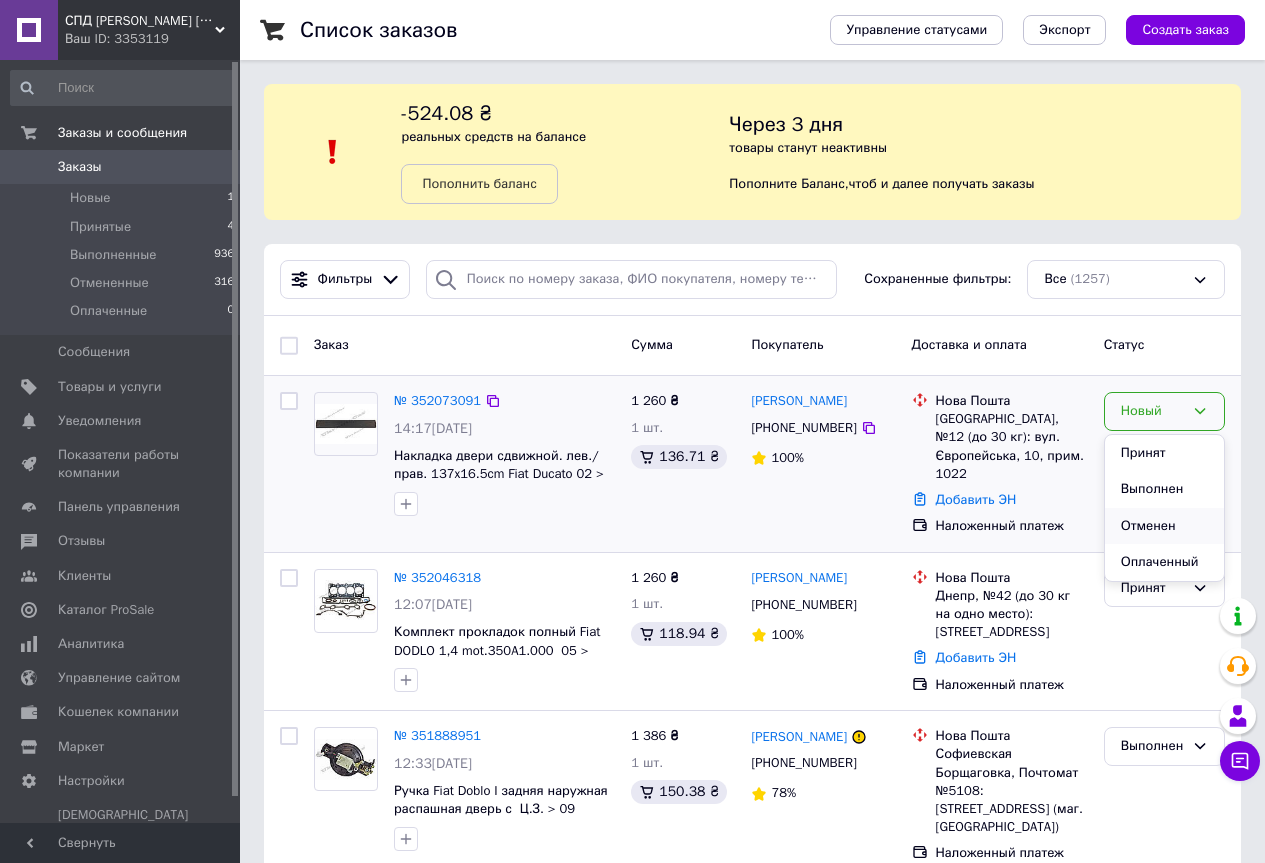 click on "Отменен" at bounding box center [1164, 526] 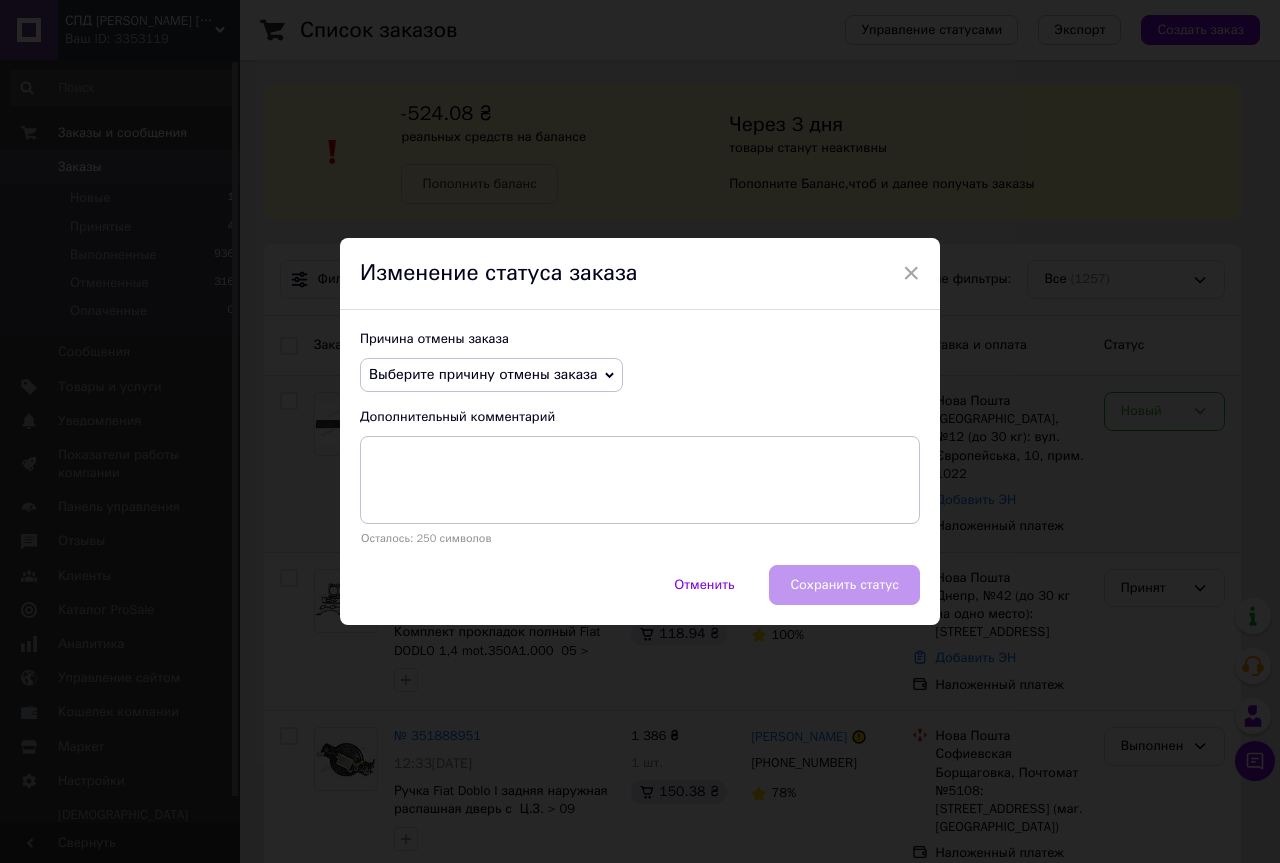 click 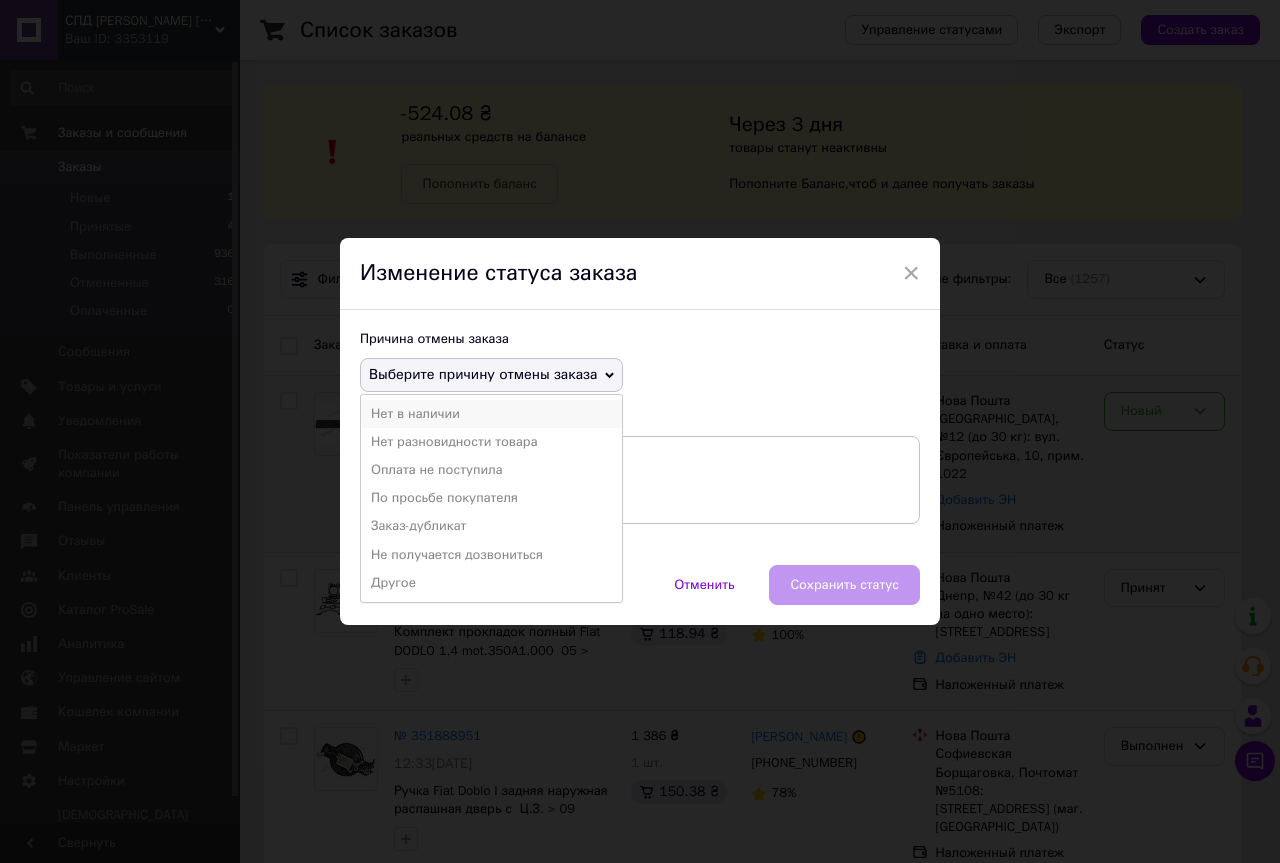 click on "Нет в наличии" at bounding box center (491, 414) 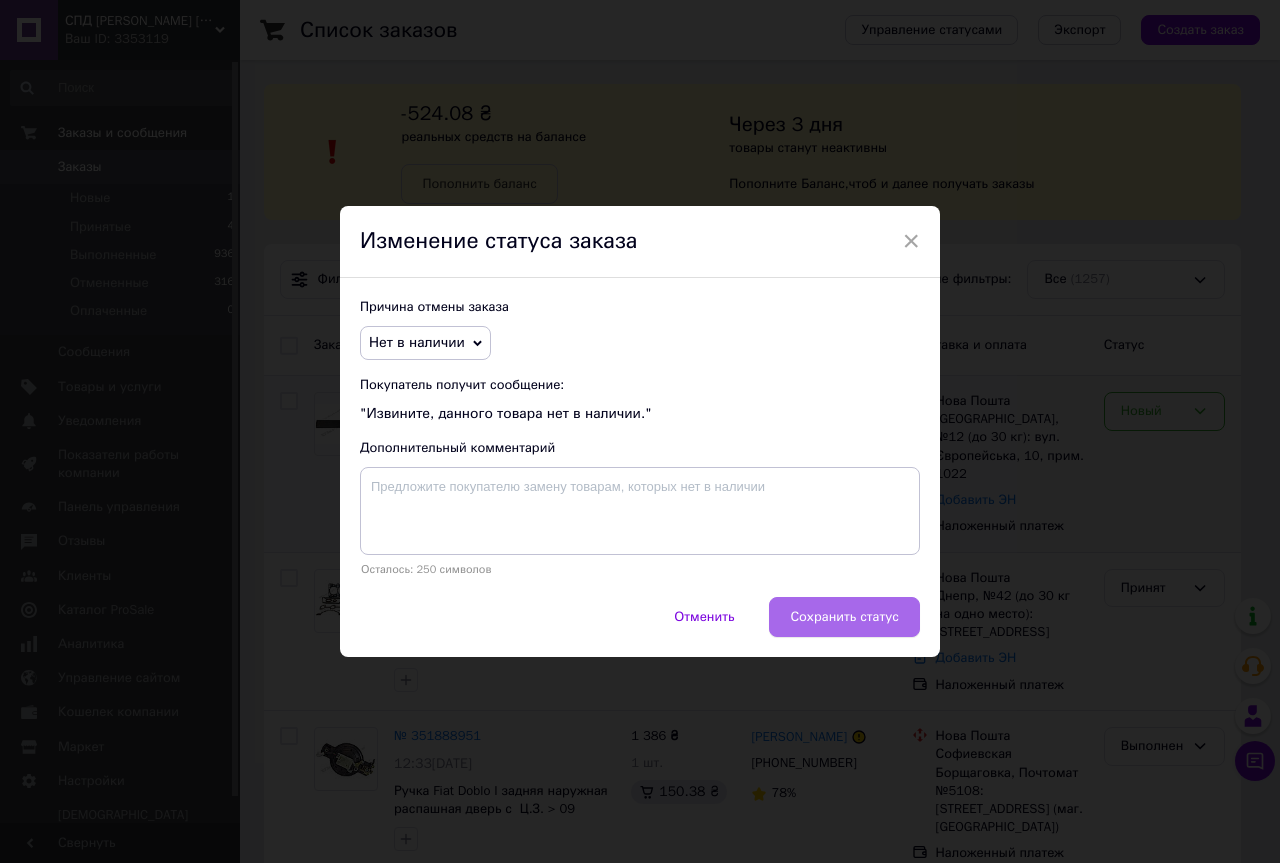 click on "Сохранить статус" at bounding box center (844, 617) 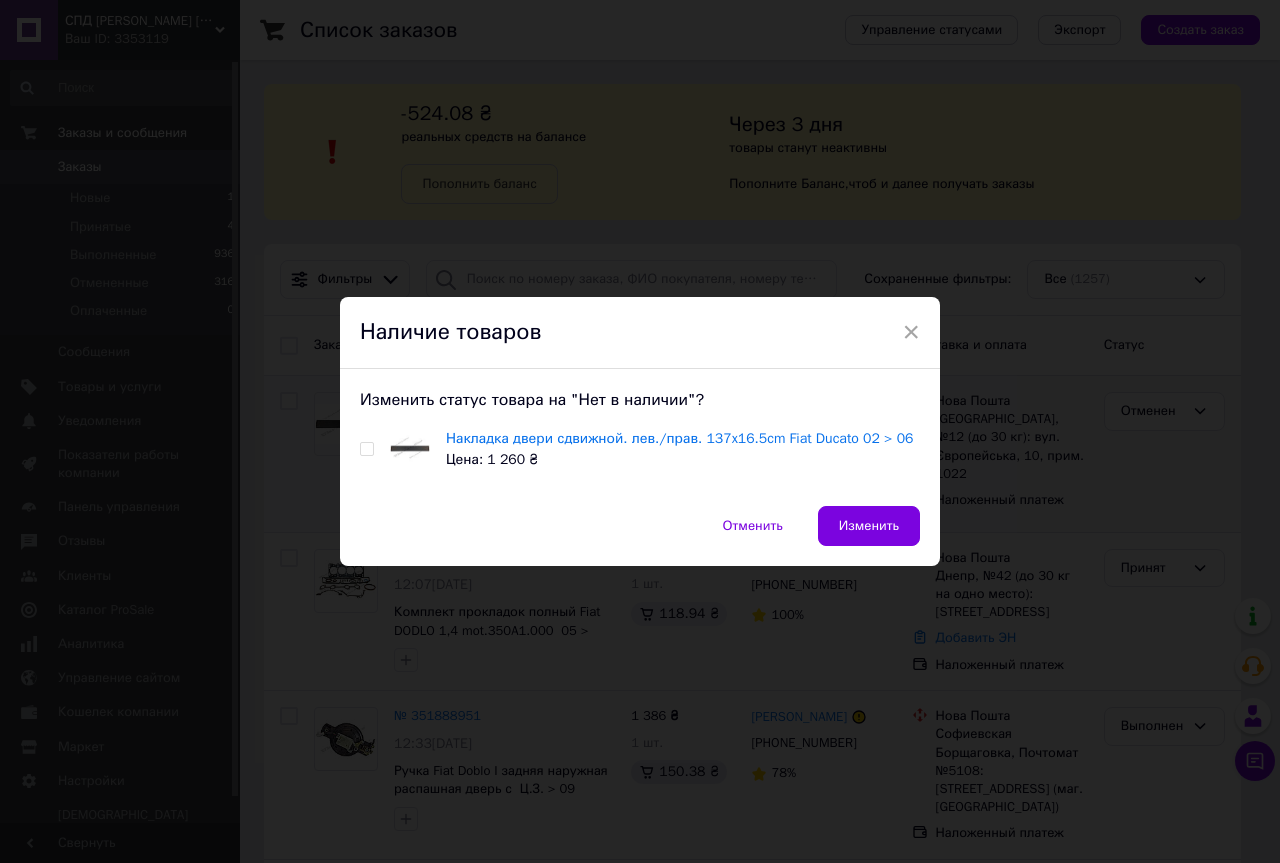 click at bounding box center [366, 449] 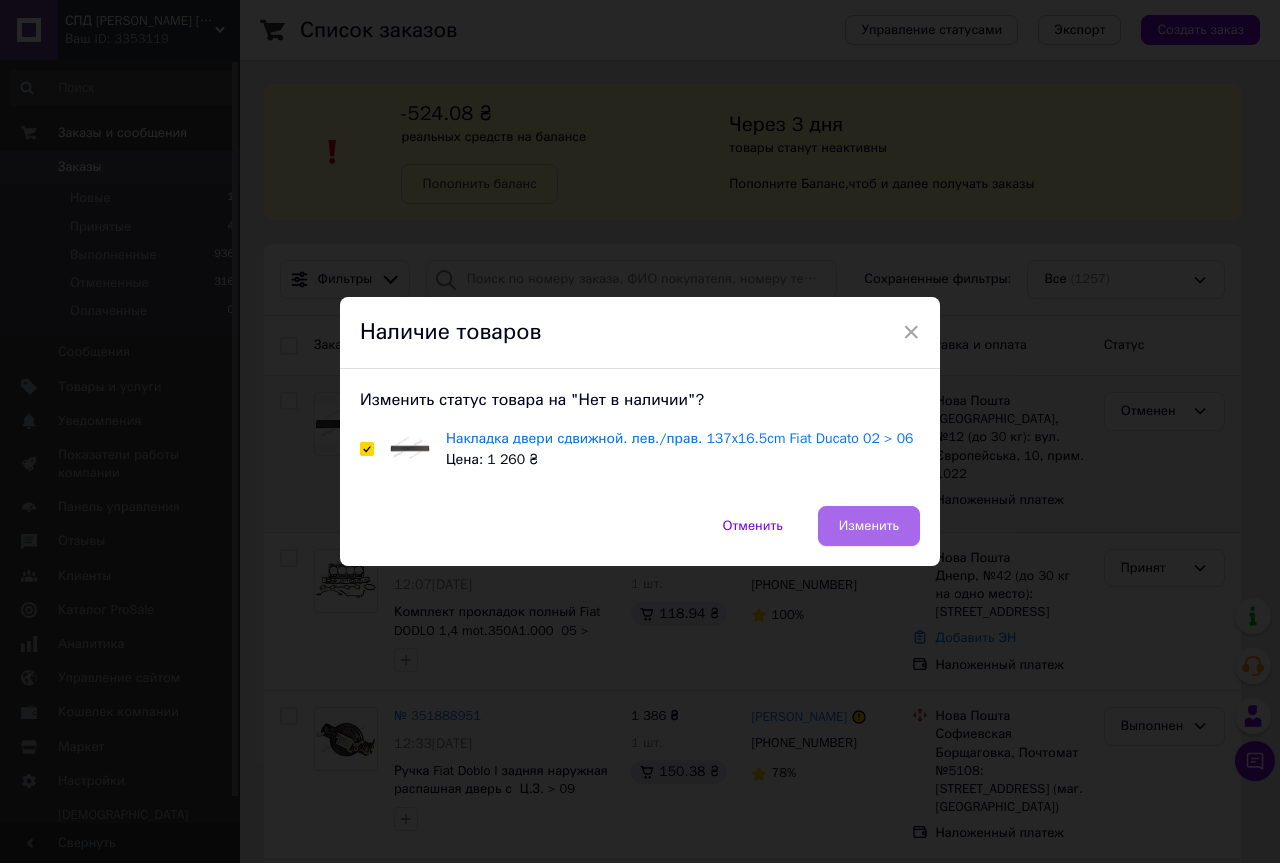 click on "Изменить" at bounding box center [869, 526] 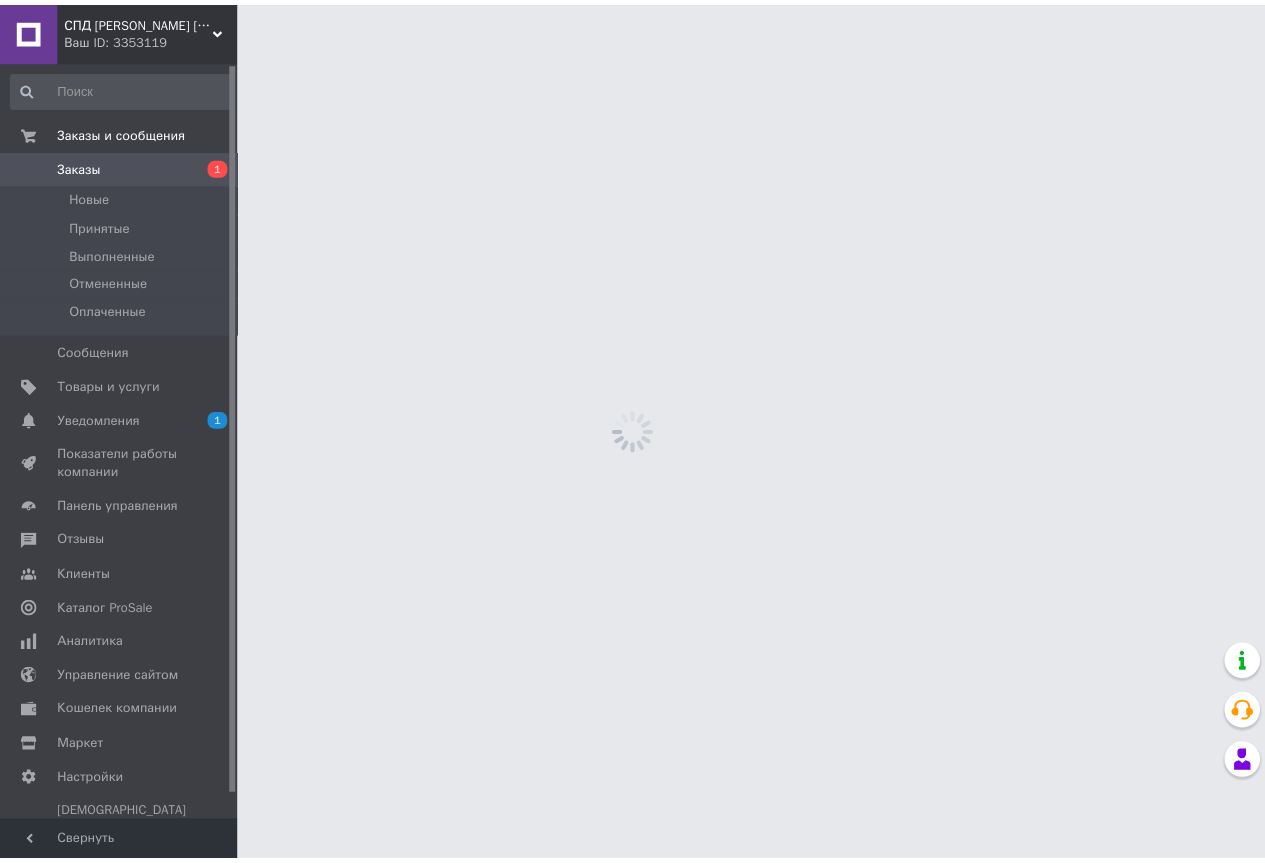 scroll, scrollTop: 0, scrollLeft: 0, axis: both 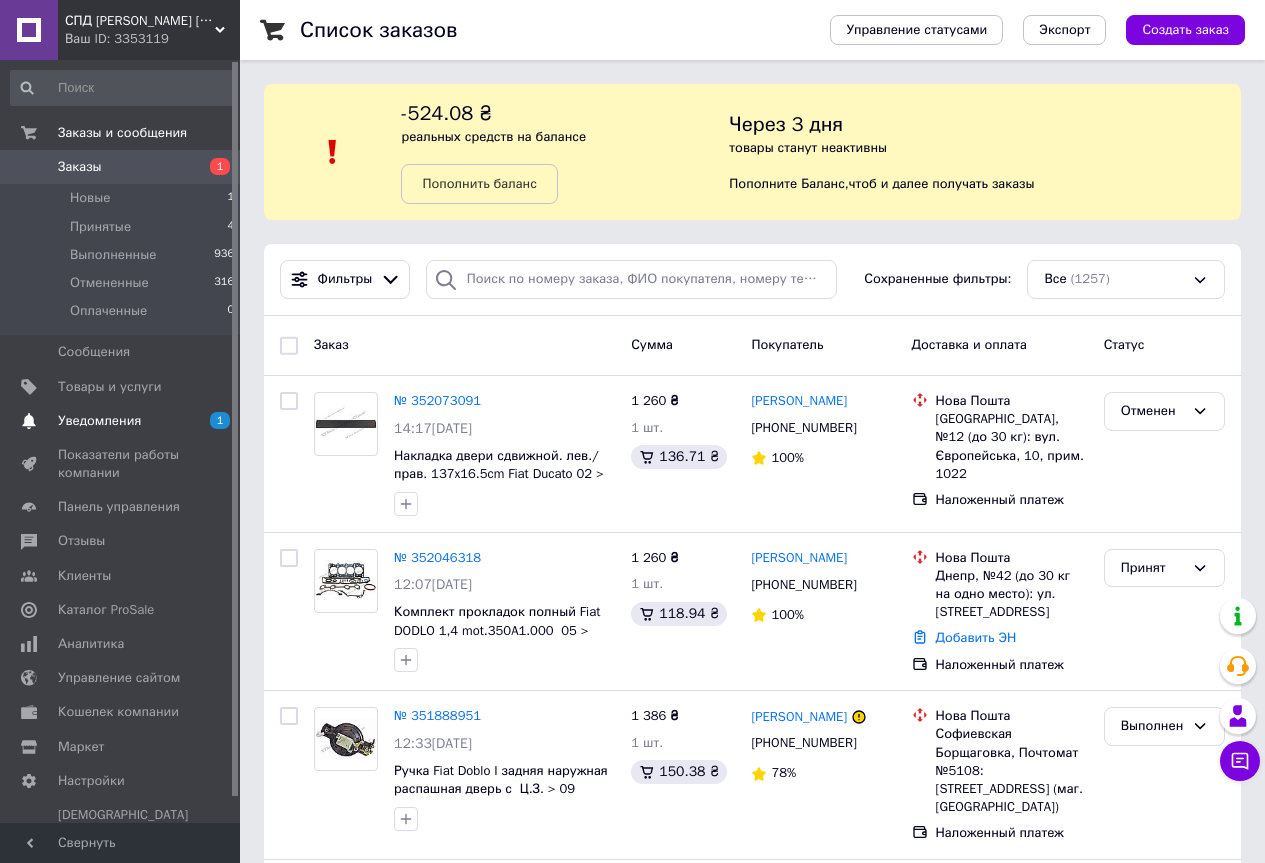 click on "Уведомления" at bounding box center (99, 421) 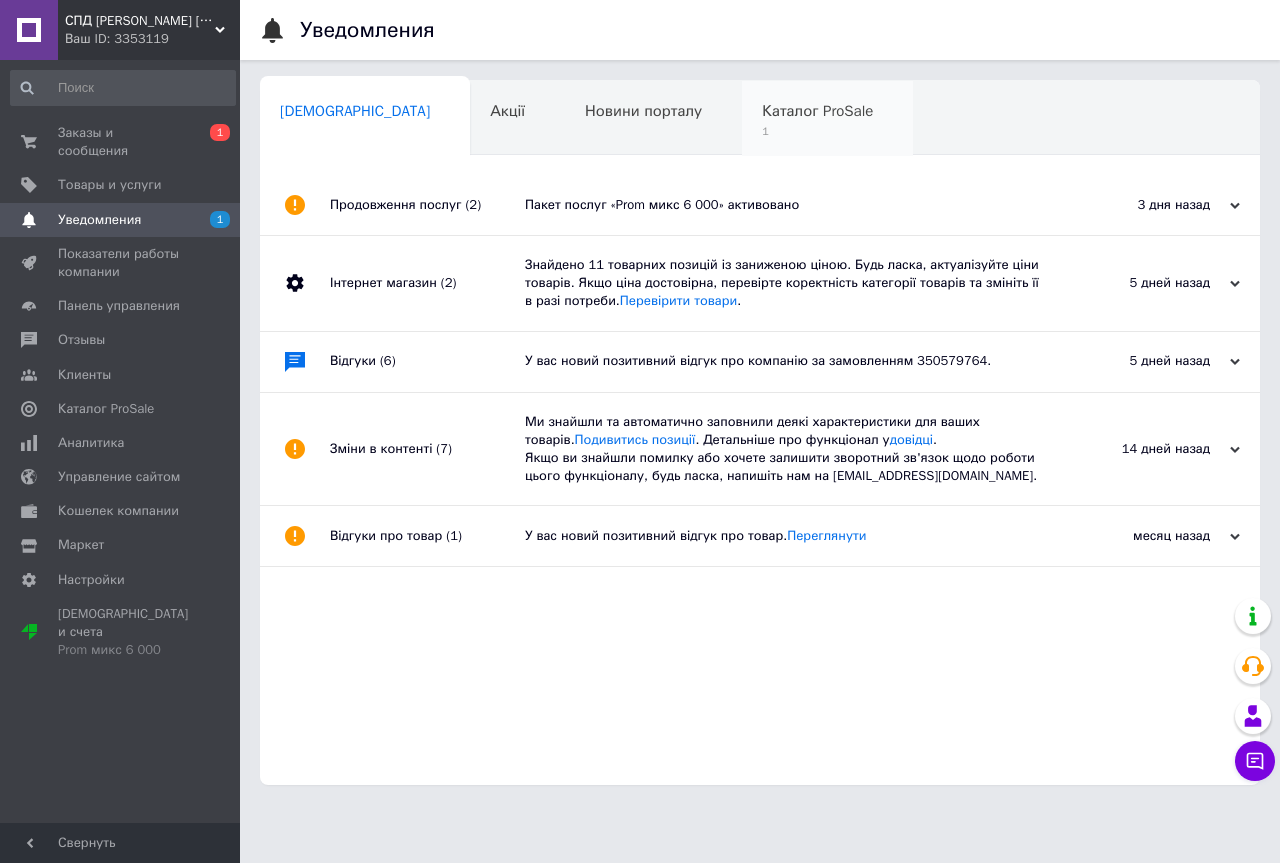 click on "Каталог ProSale 1" at bounding box center (827, 119) 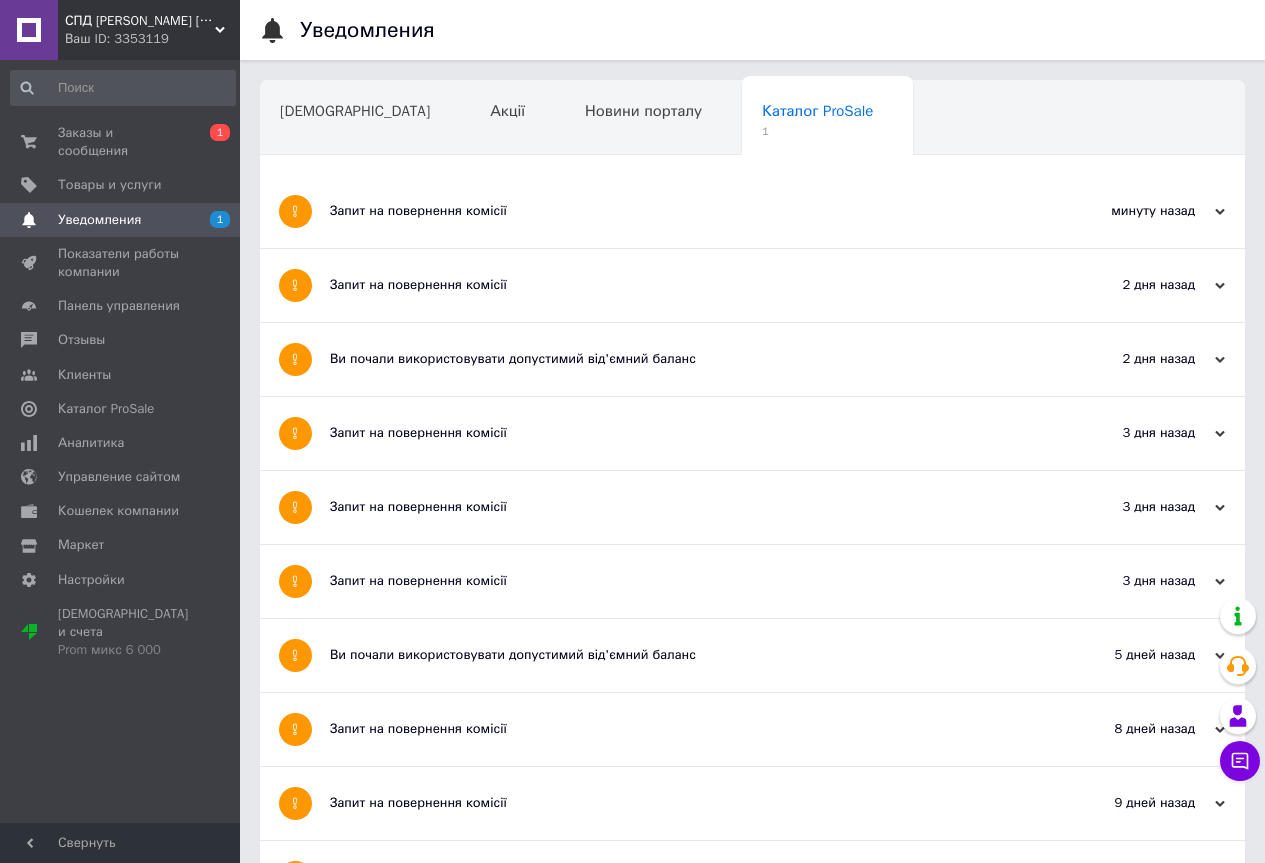click on "Запит на повернення комісії" at bounding box center (677, 211) 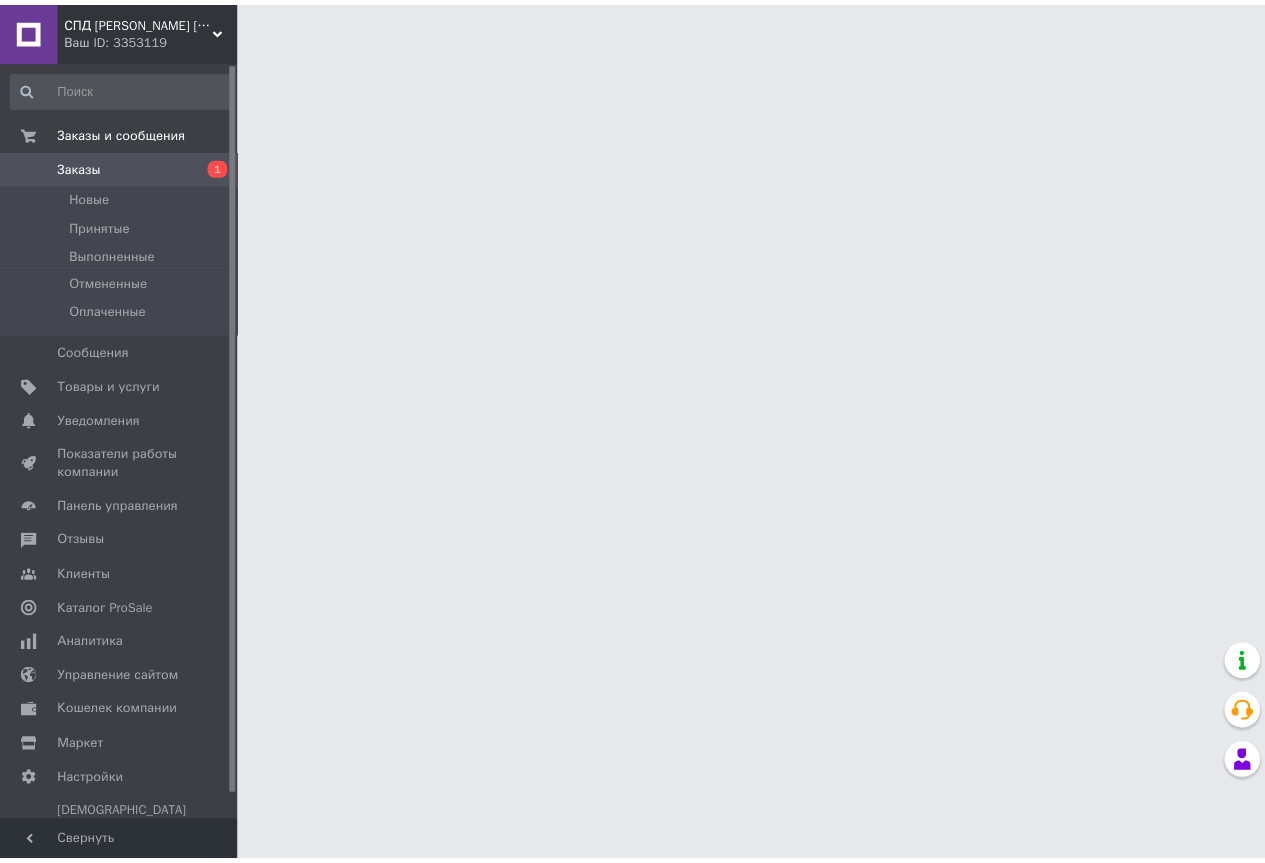 scroll, scrollTop: 0, scrollLeft: 0, axis: both 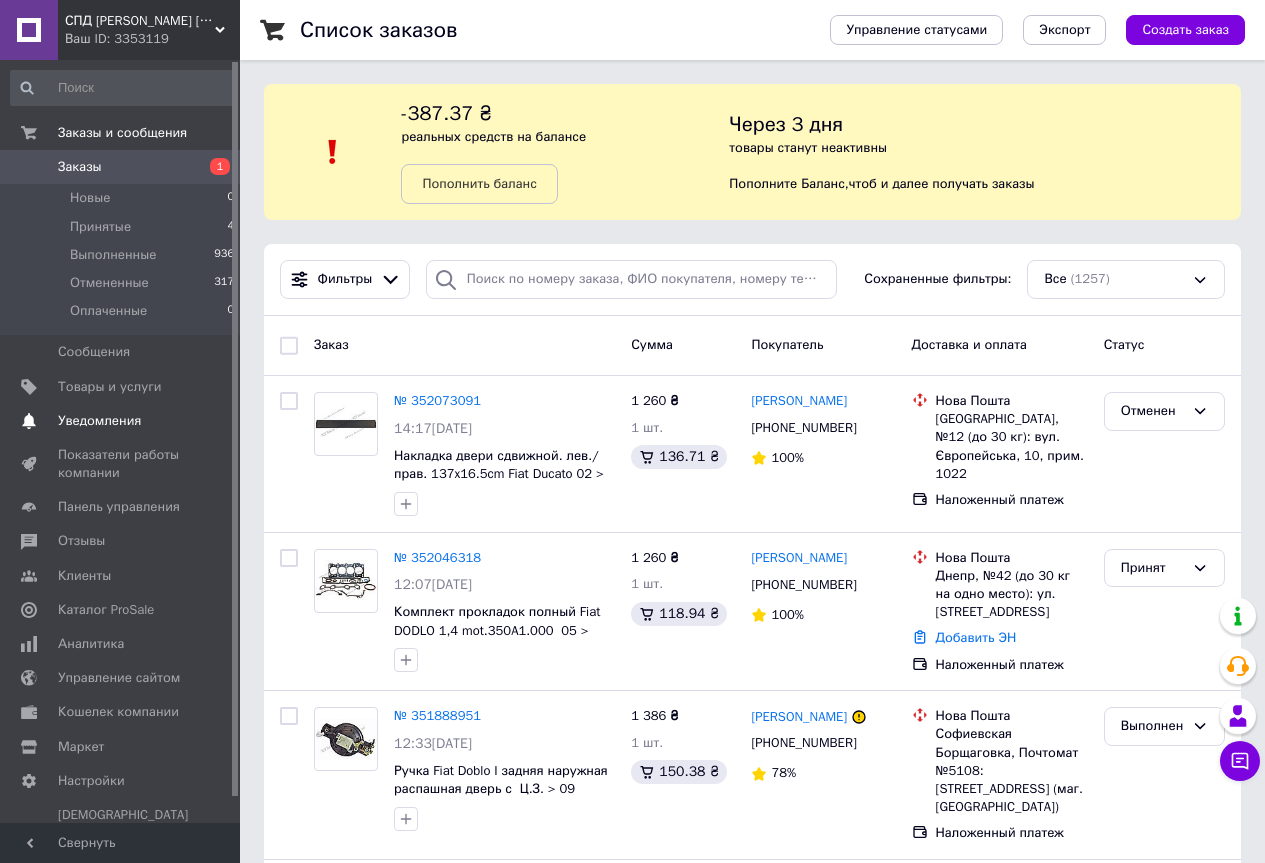 click on "Уведомления" at bounding box center [99, 421] 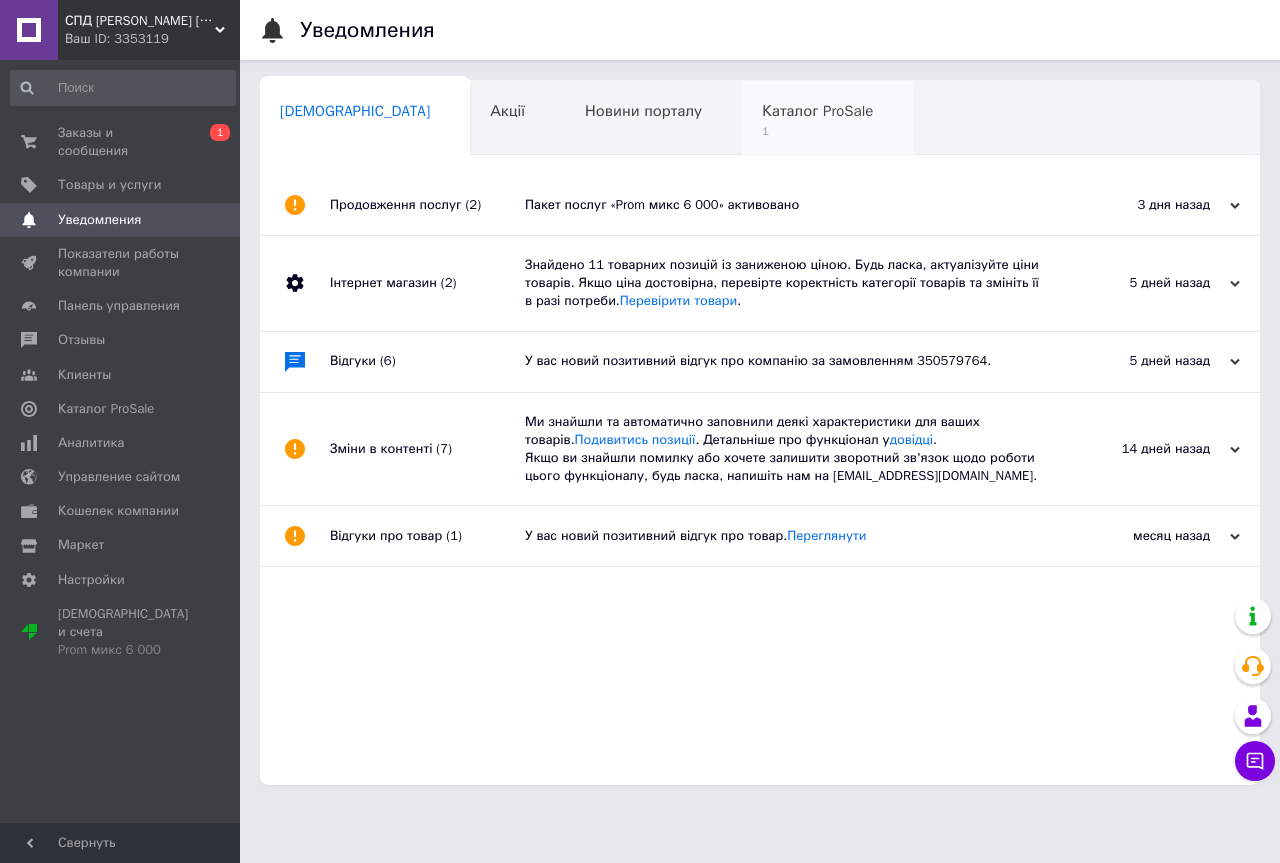 click on "Каталог ProSale" at bounding box center (817, 111) 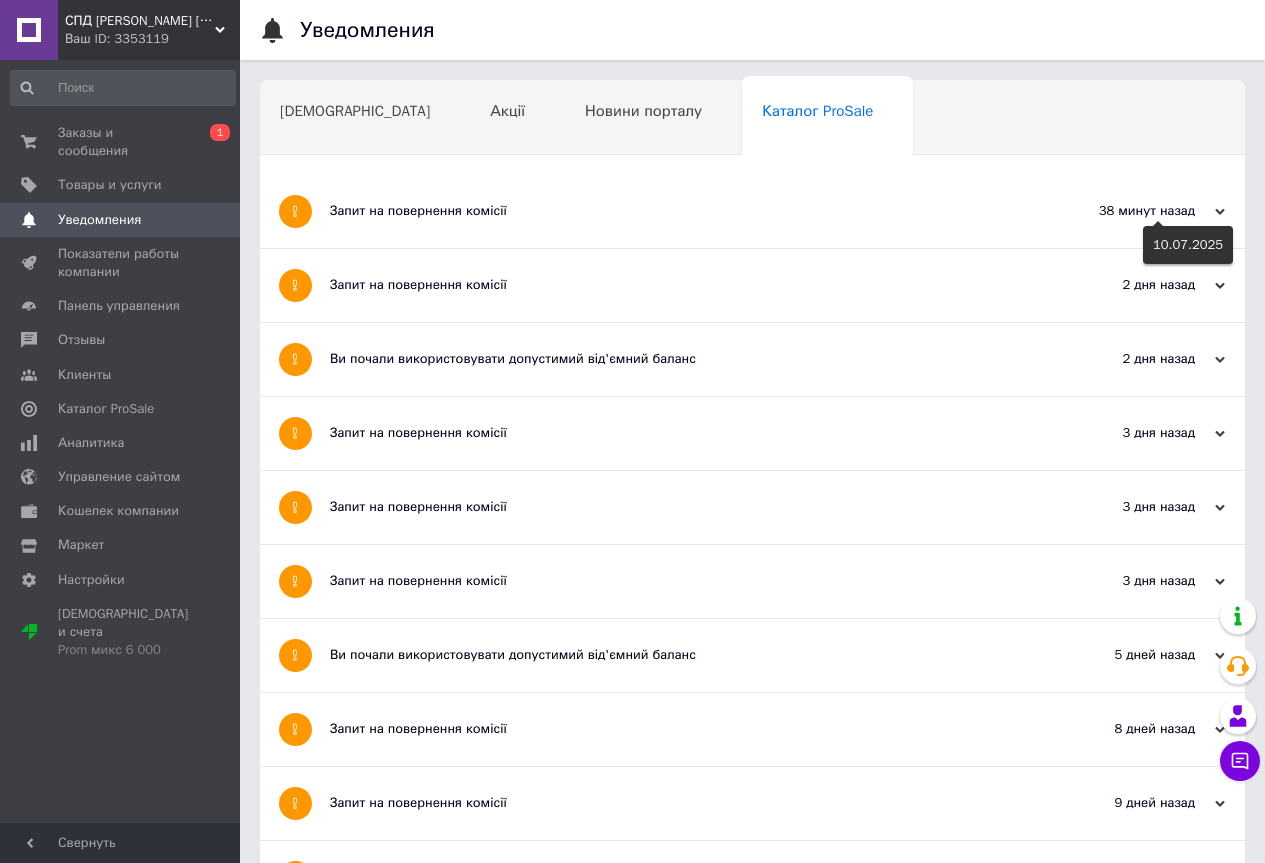 click 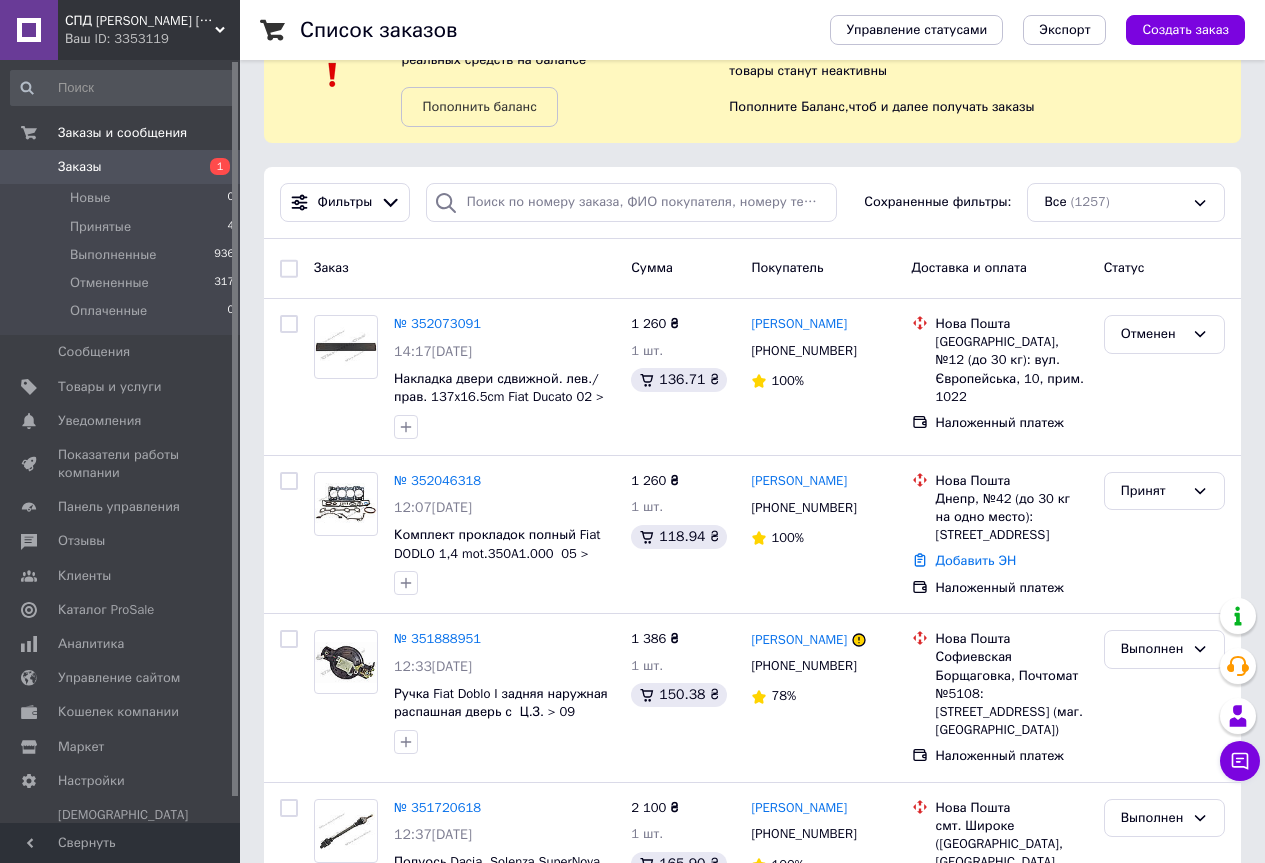 scroll, scrollTop: 0, scrollLeft: 0, axis: both 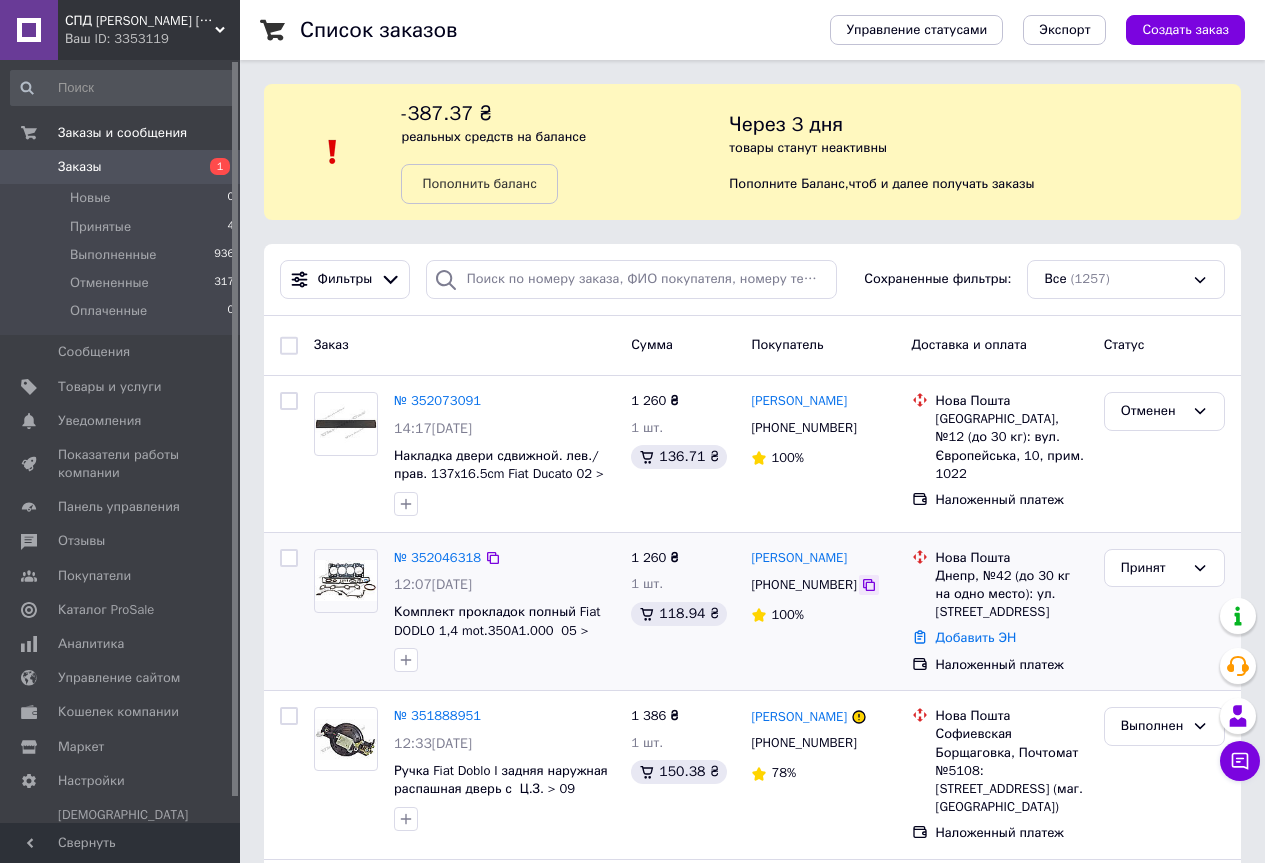 click 